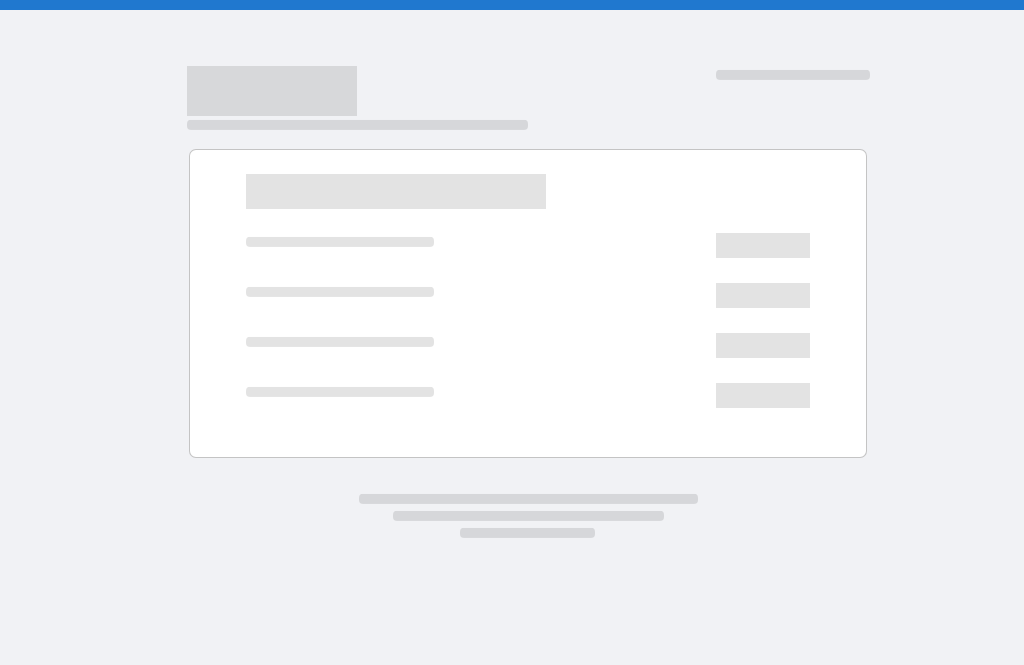 scroll, scrollTop: 0, scrollLeft: 0, axis: both 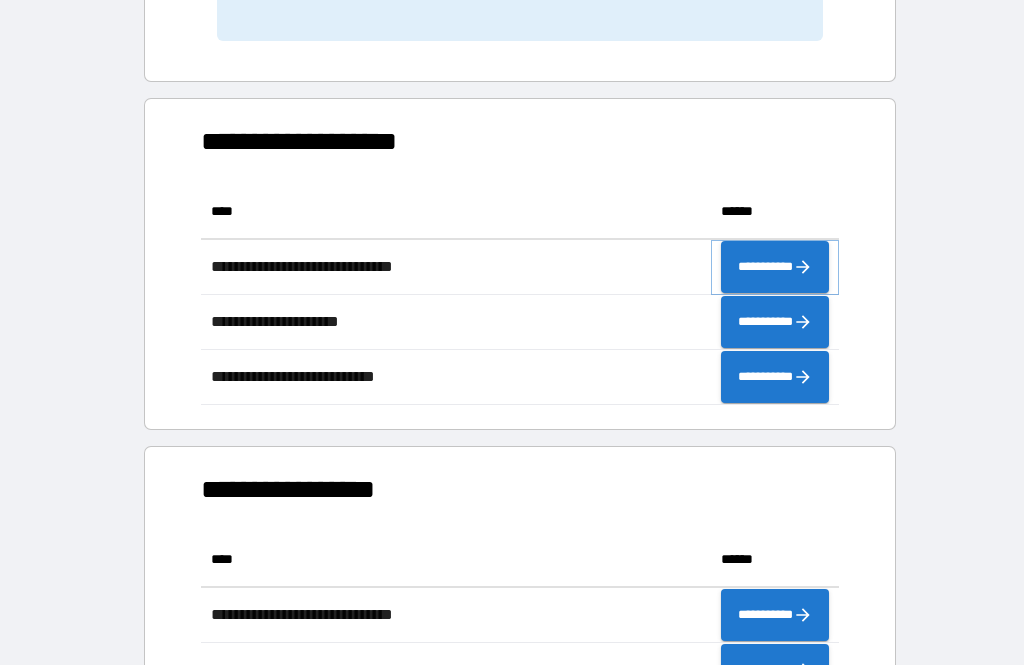 click 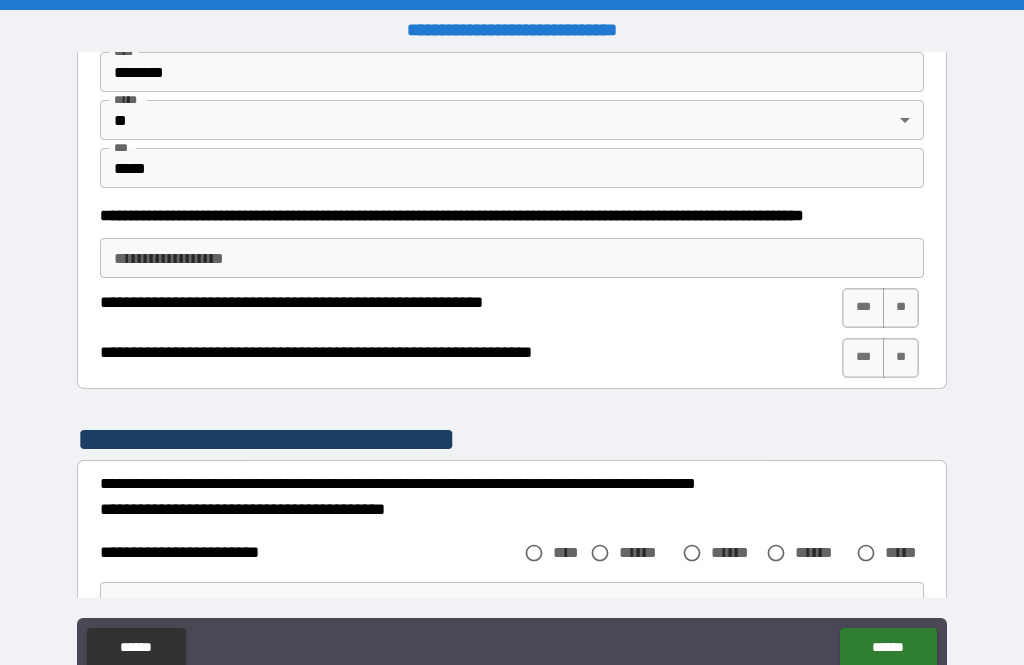 scroll, scrollTop: 865, scrollLeft: 0, axis: vertical 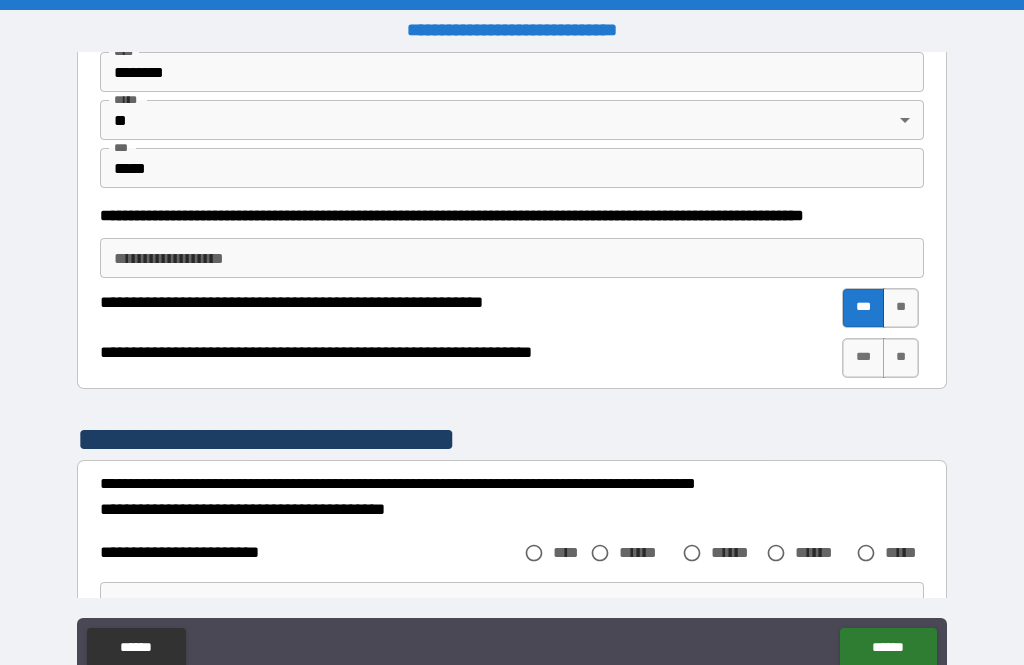 click on "***" at bounding box center (863, 358) 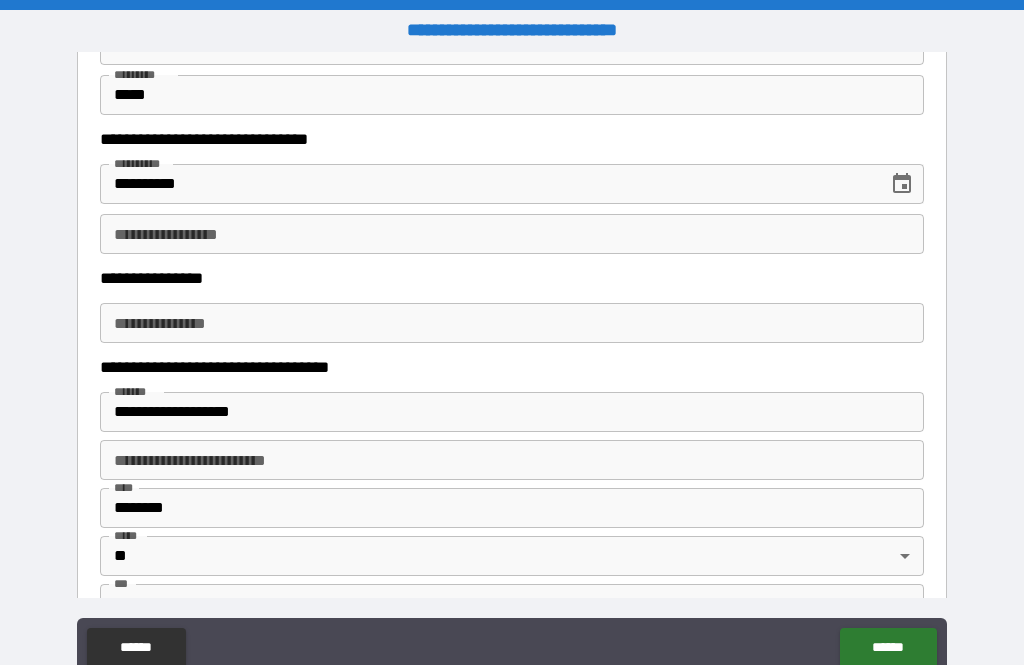 scroll, scrollTop: 1564, scrollLeft: 0, axis: vertical 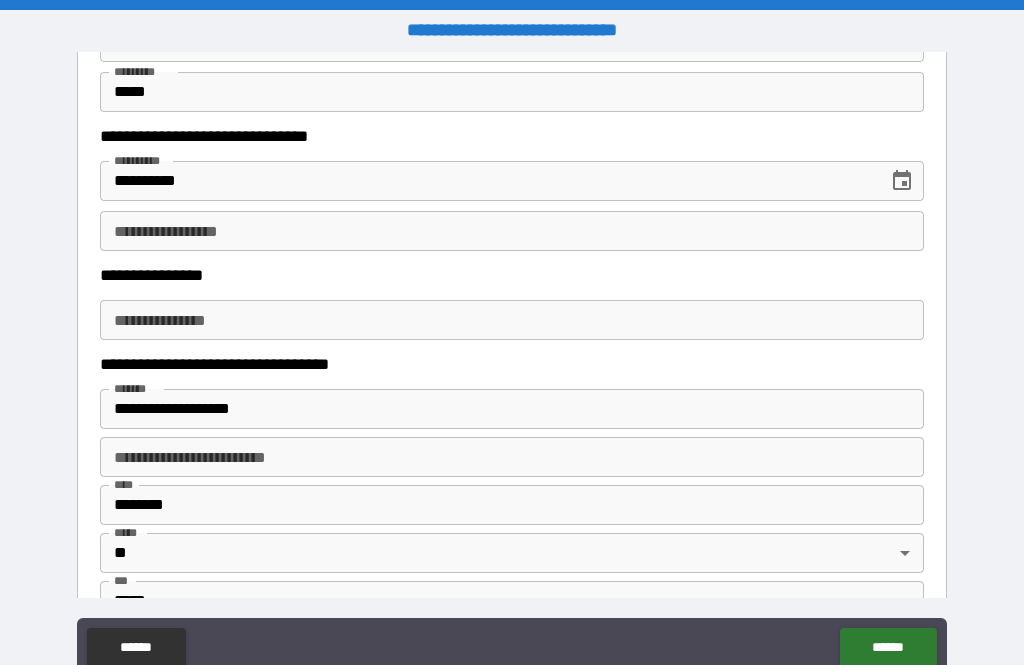 click on "**********" at bounding box center [512, 231] 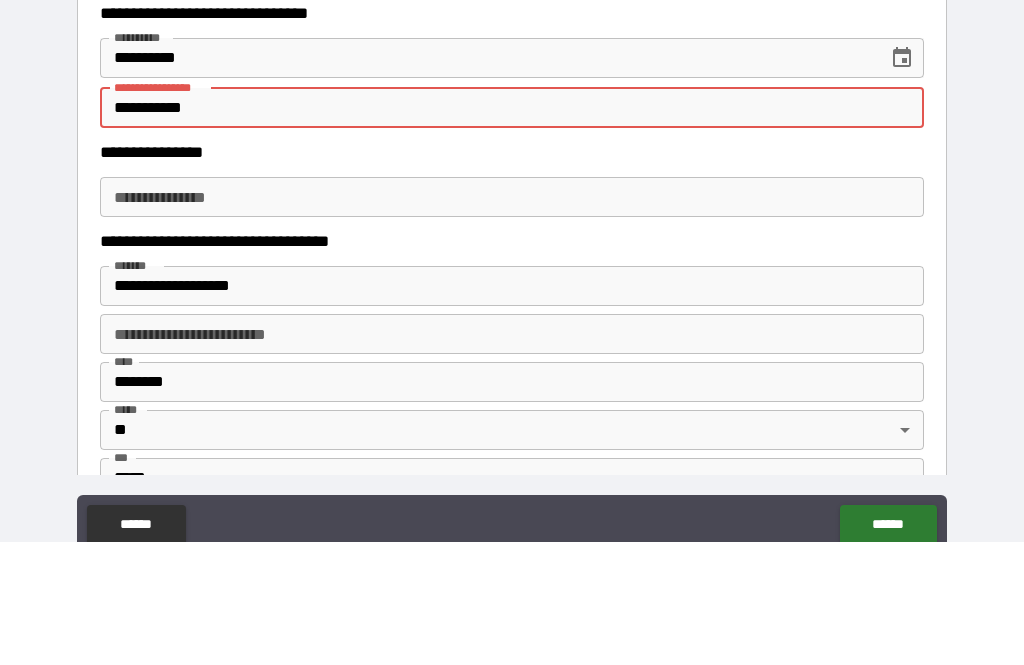 type on "**********" 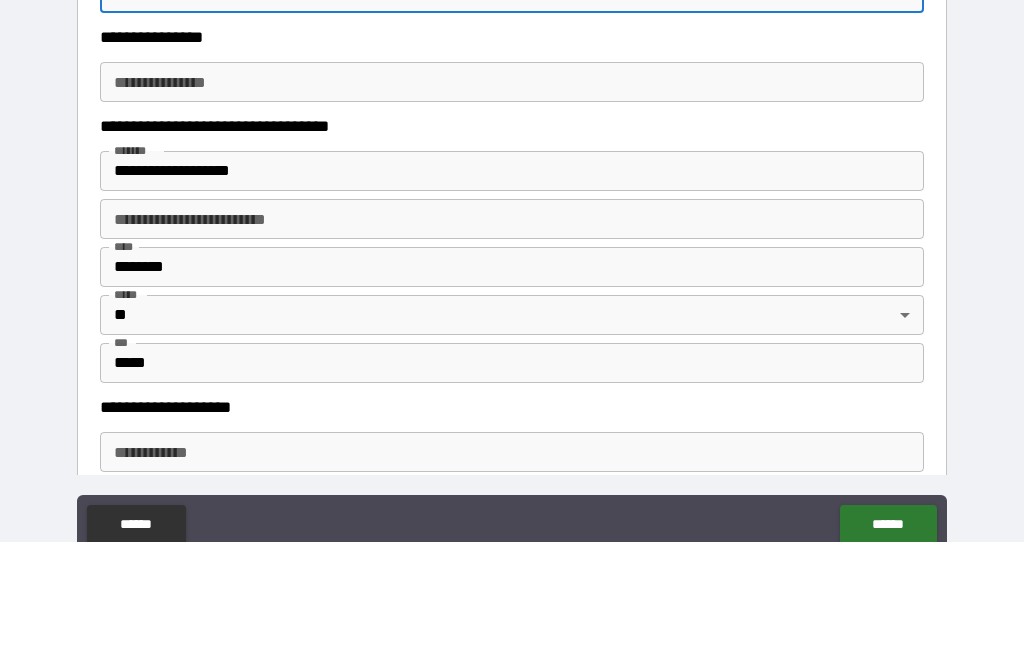 scroll, scrollTop: 1695, scrollLeft: 0, axis: vertical 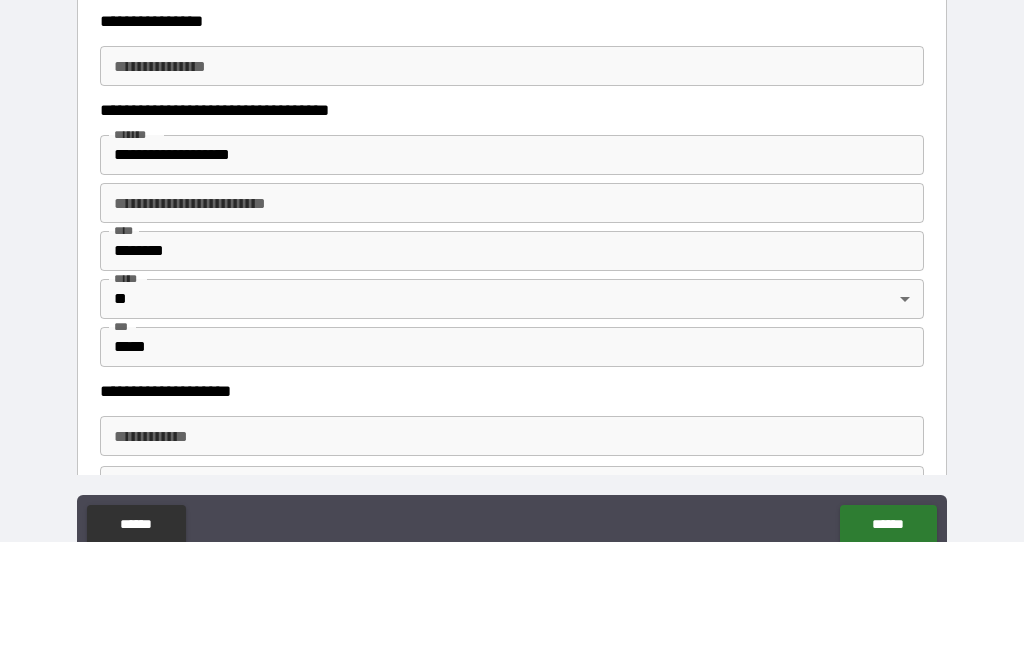 click on "**********" at bounding box center (512, 189) 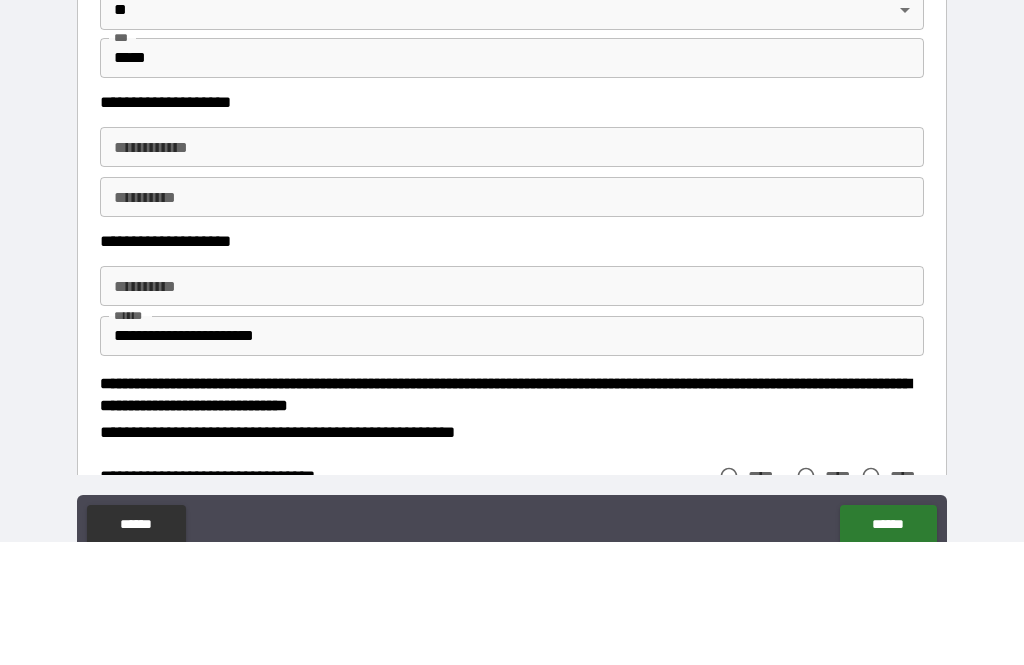 scroll, scrollTop: 2011, scrollLeft: 0, axis: vertical 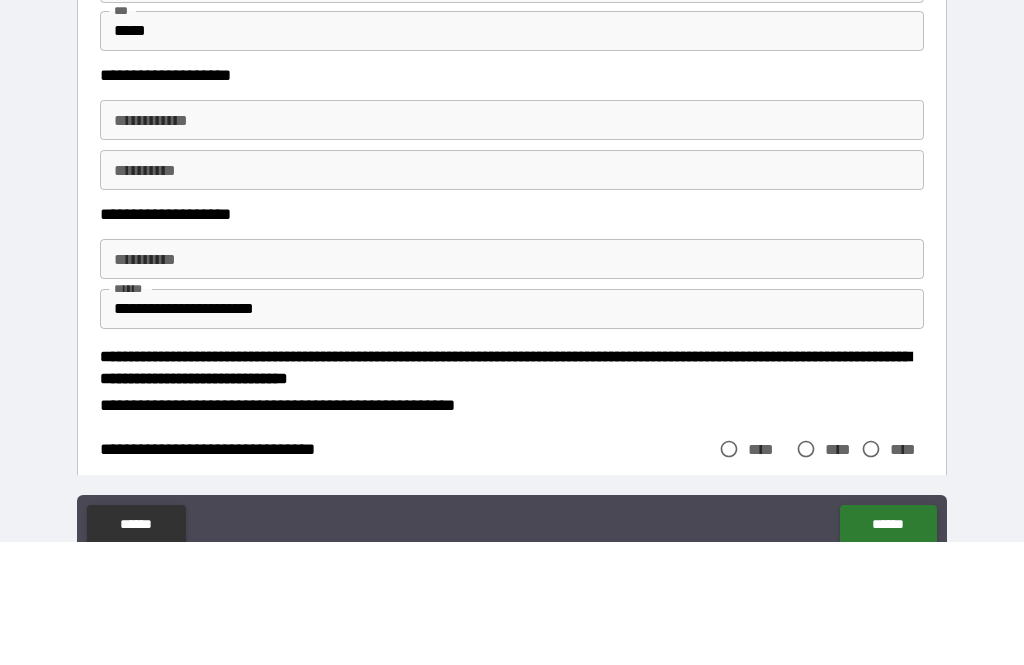 type on "**********" 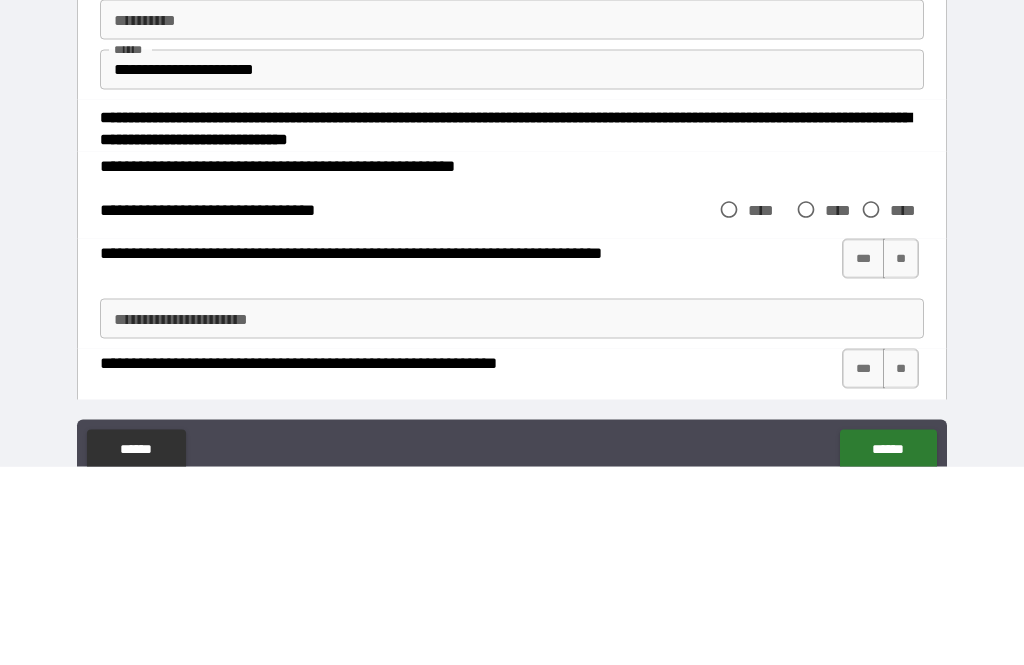 scroll, scrollTop: 2292, scrollLeft: 0, axis: vertical 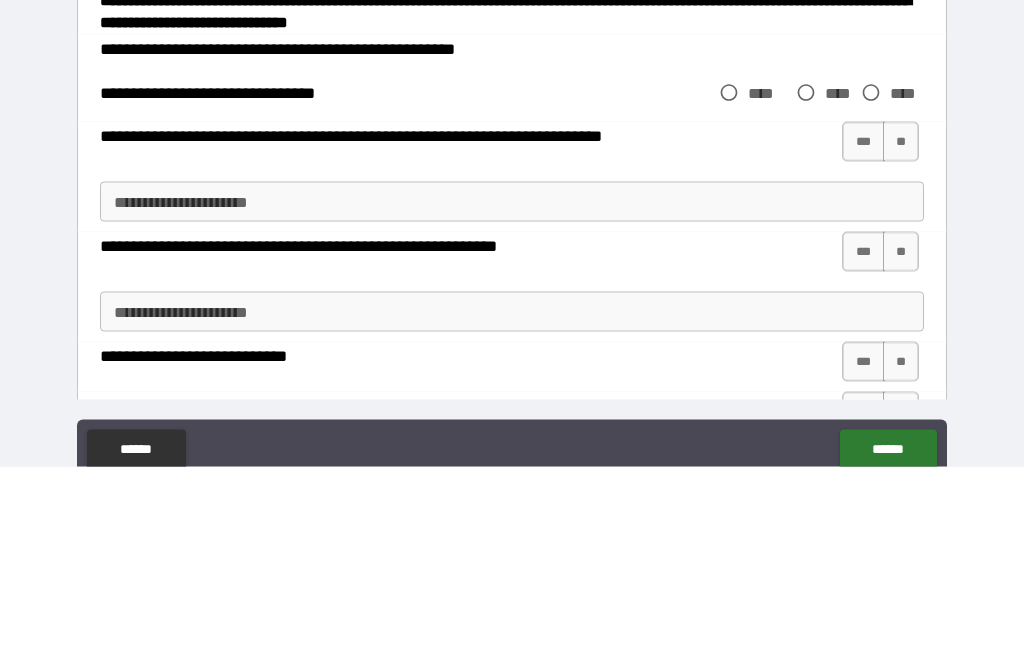 type on "**********" 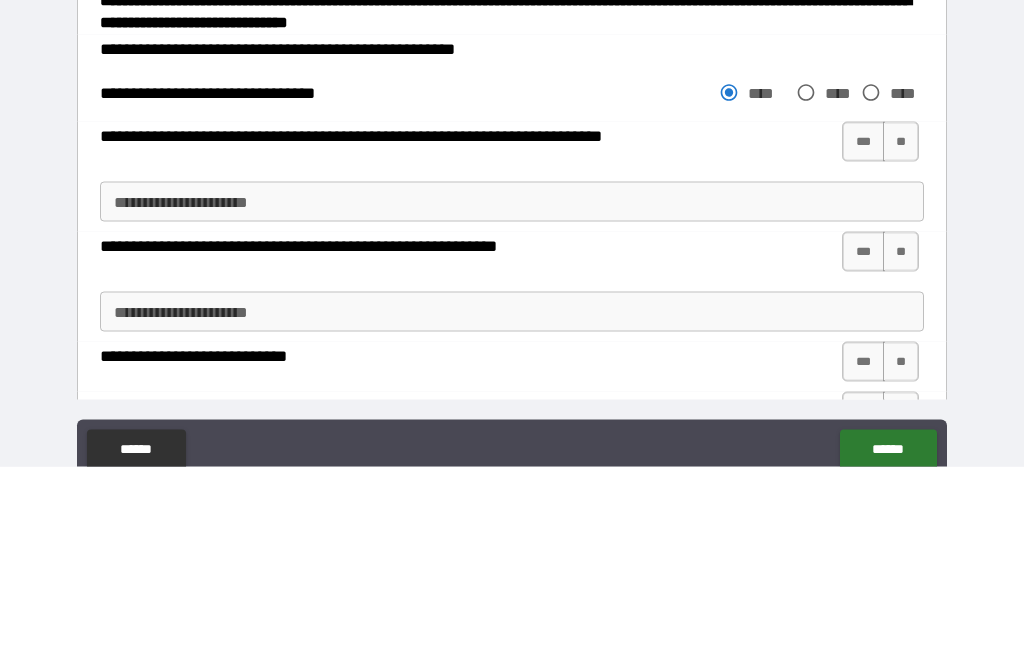 scroll, scrollTop: 64, scrollLeft: 0, axis: vertical 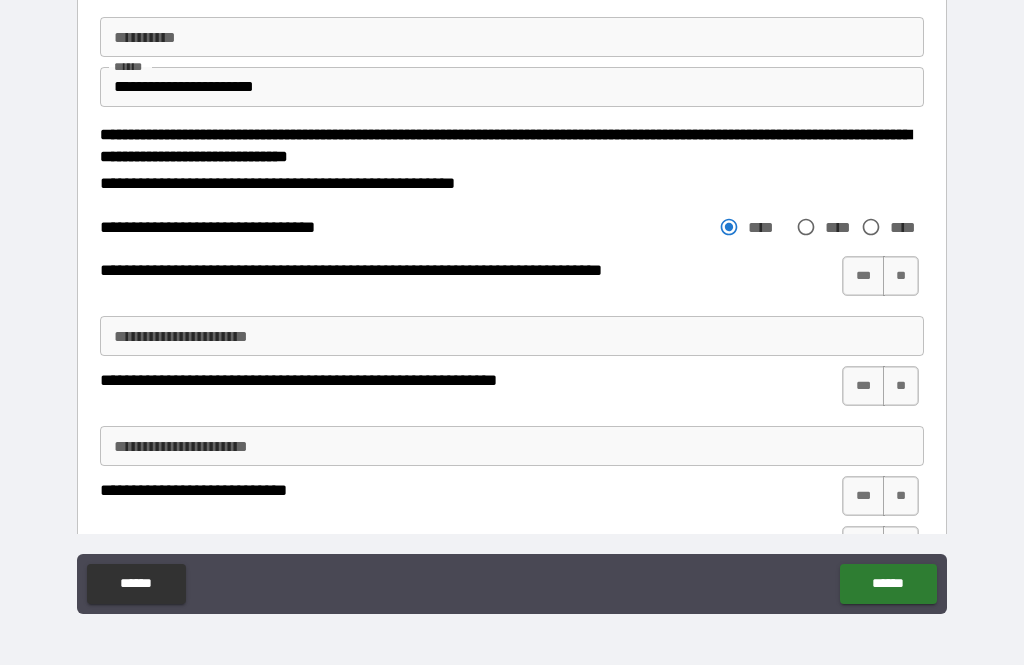 click on "**" at bounding box center [901, 276] 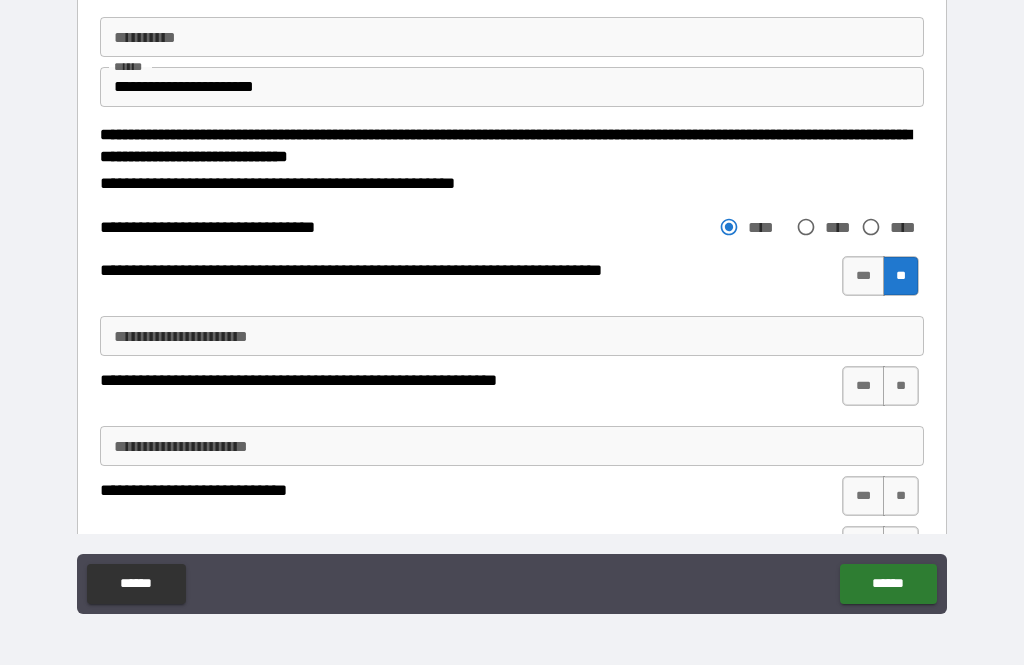 click on "**" at bounding box center [901, 386] 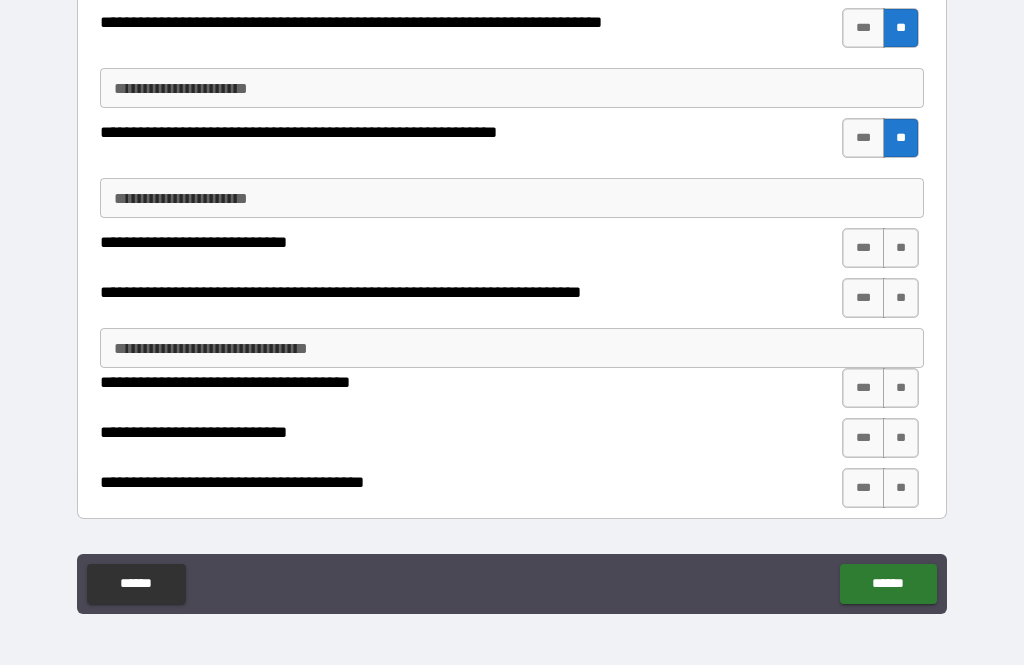 scroll, scrollTop: 2540, scrollLeft: 0, axis: vertical 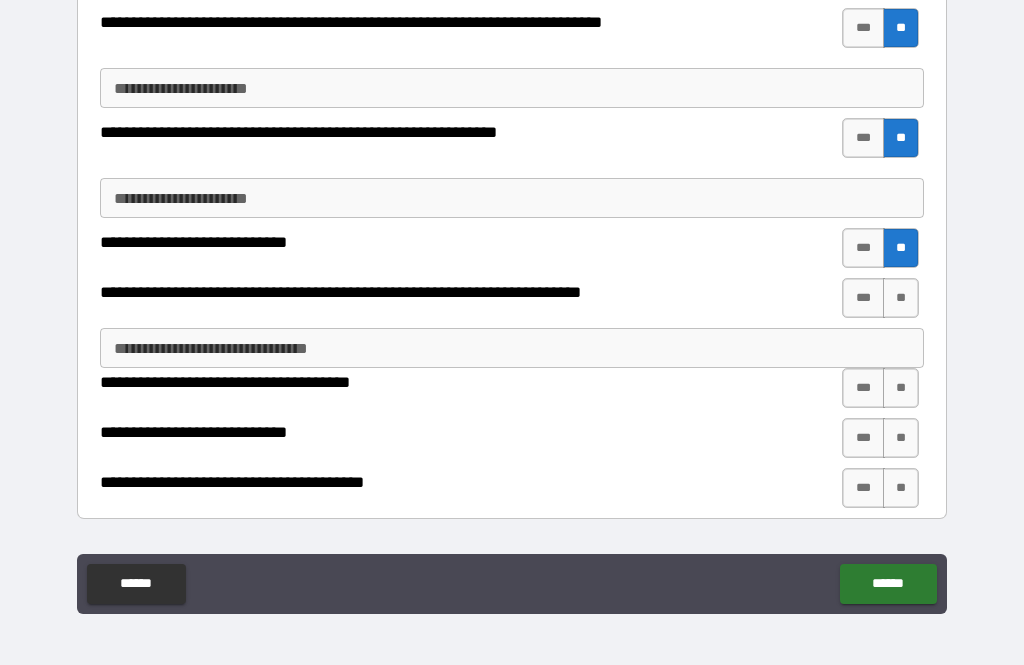 click on "**" at bounding box center [901, 298] 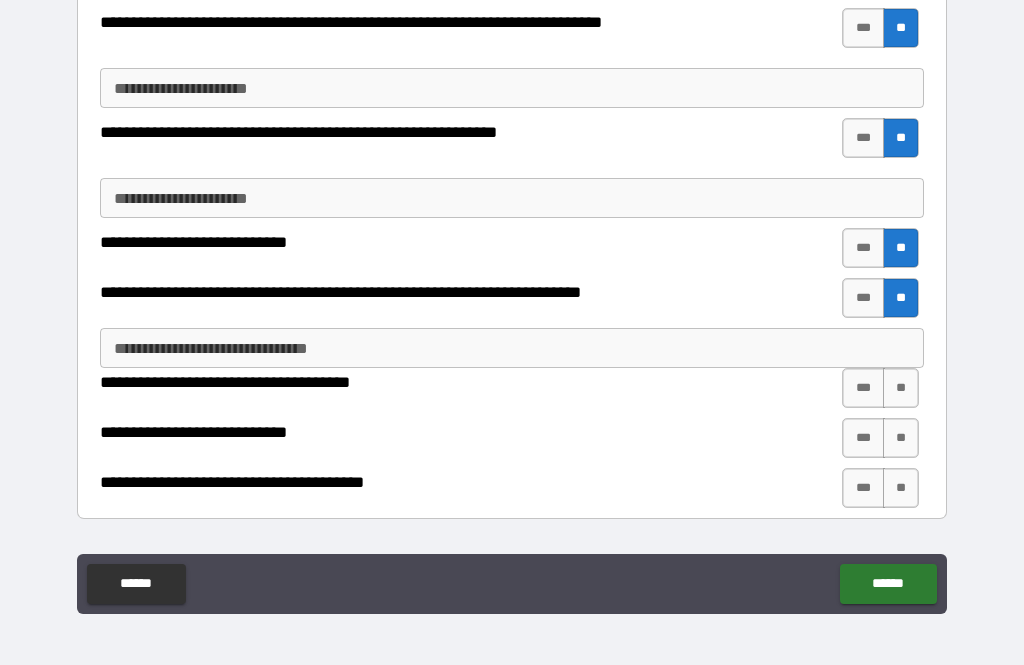 click on "**" at bounding box center [901, 388] 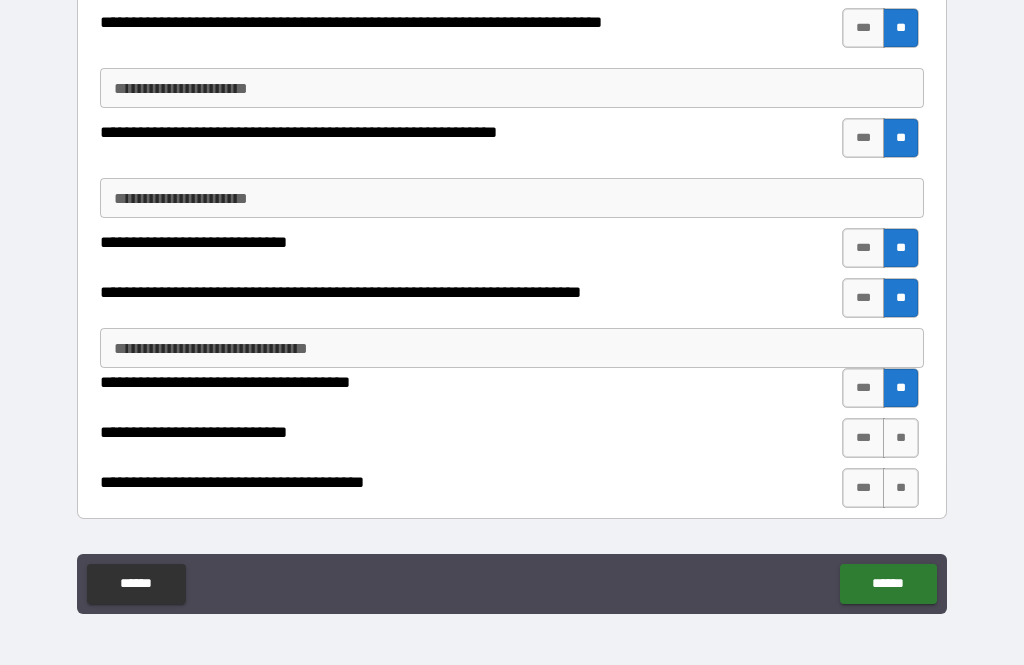 click on "**" at bounding box center [901, 438] 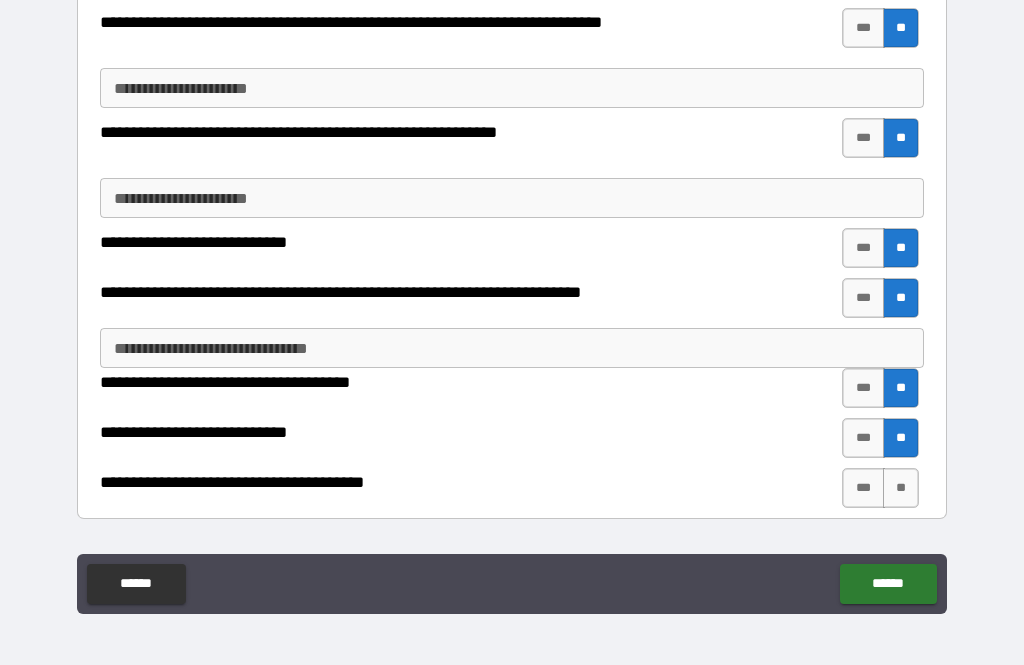 click on "***" at bounding box center (863, 488) 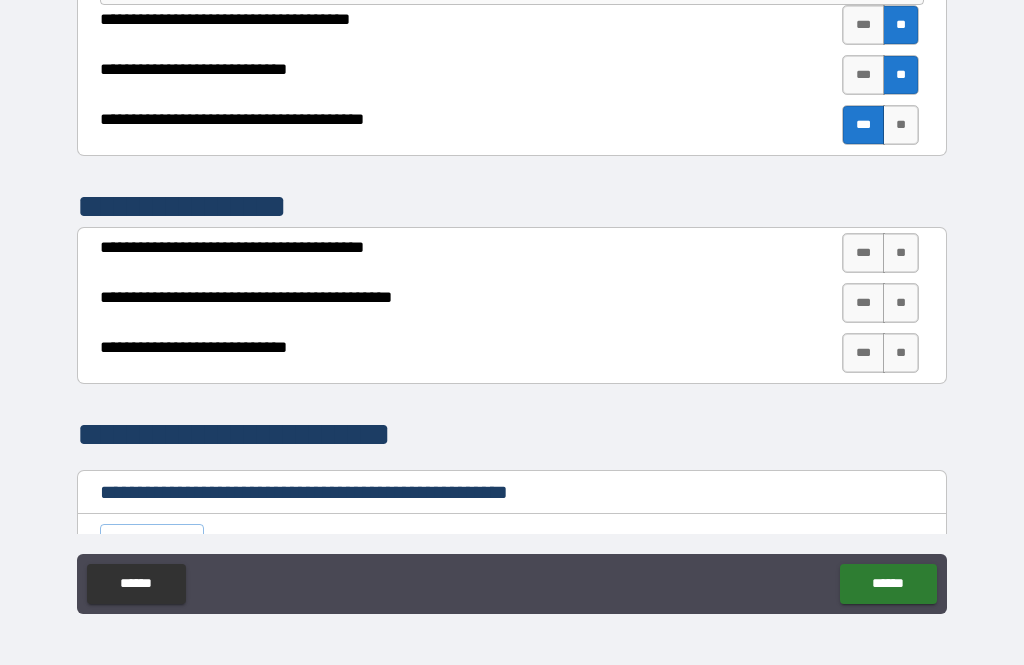 scroll, scrollTop: 2907, scrollLeft: 0, axis: vertical 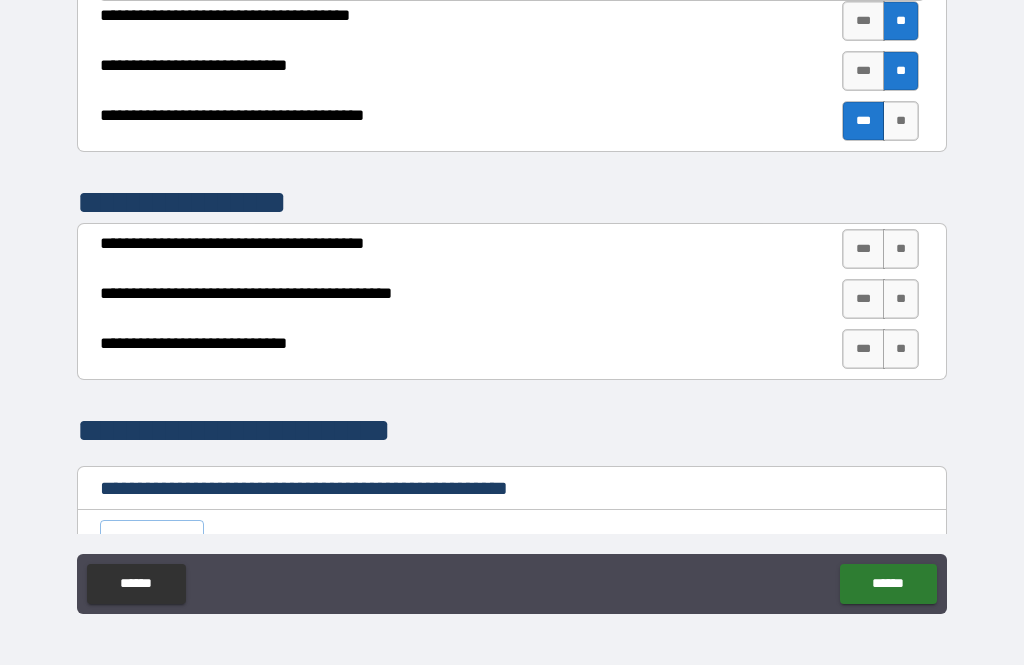 click on "**" at bounding box center (901, 249) 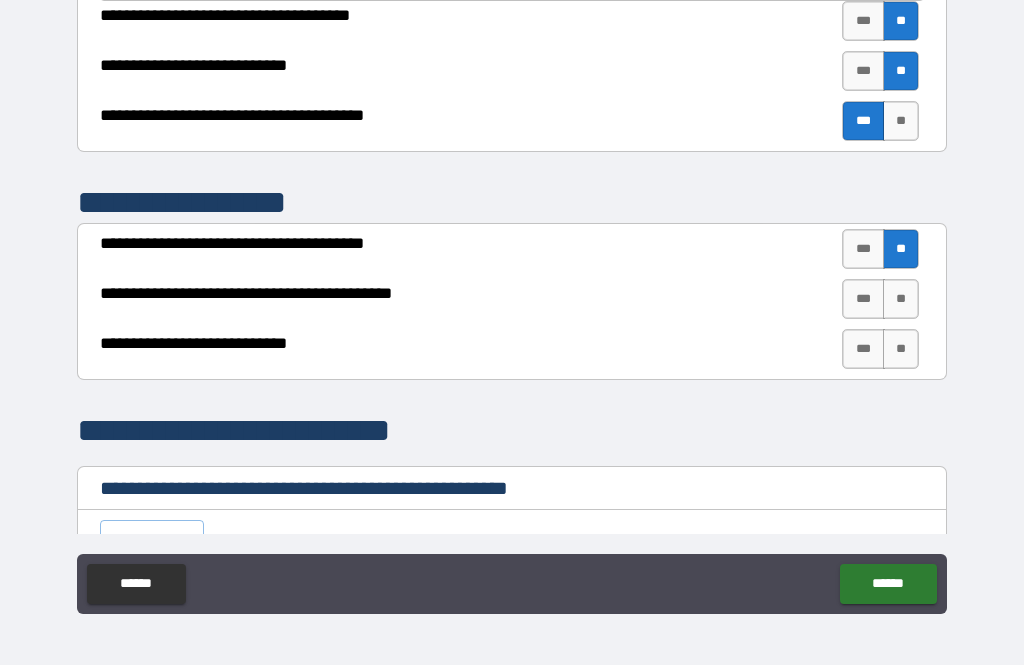 click on "**" at bounding box center (901, 299) 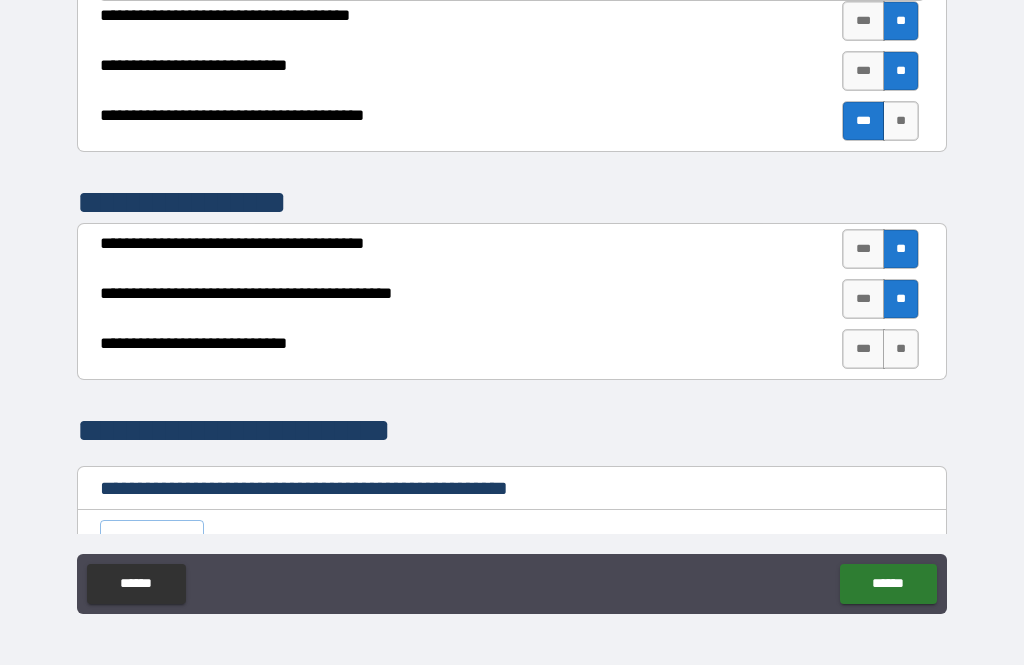 click on "**" at bounding box center (901, 349) 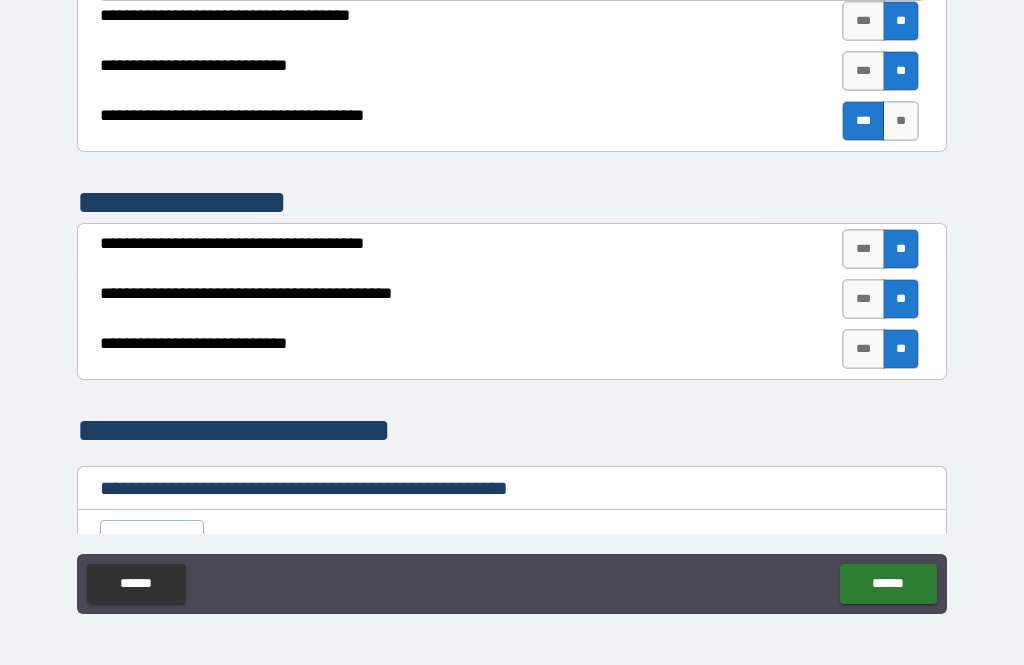 click on "**" at bounding box center (901, 349) 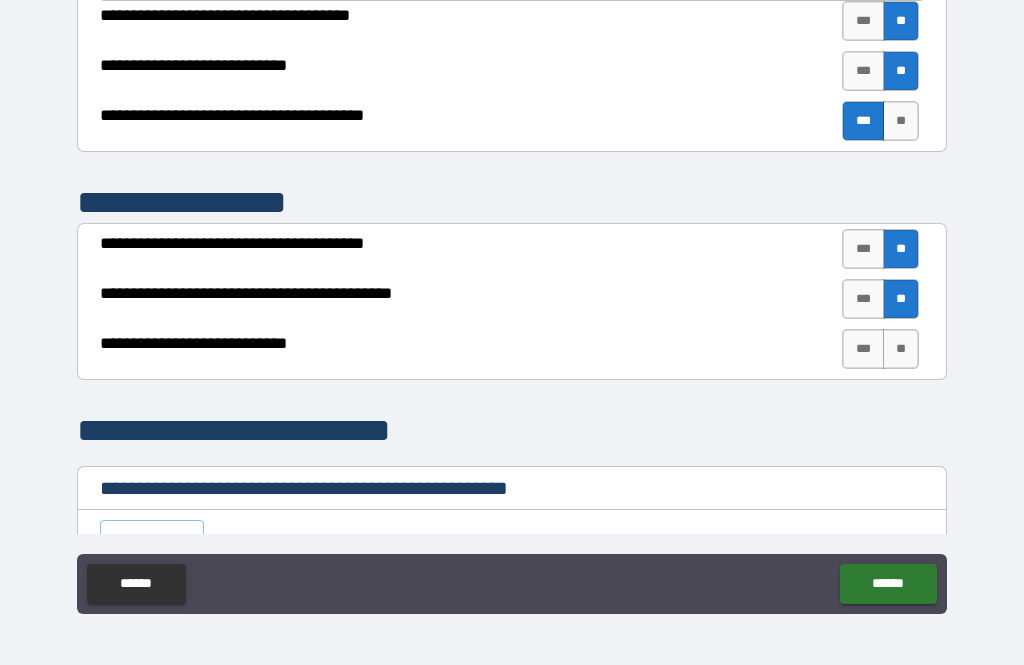 click on "**" at bounding box center [901, 299] 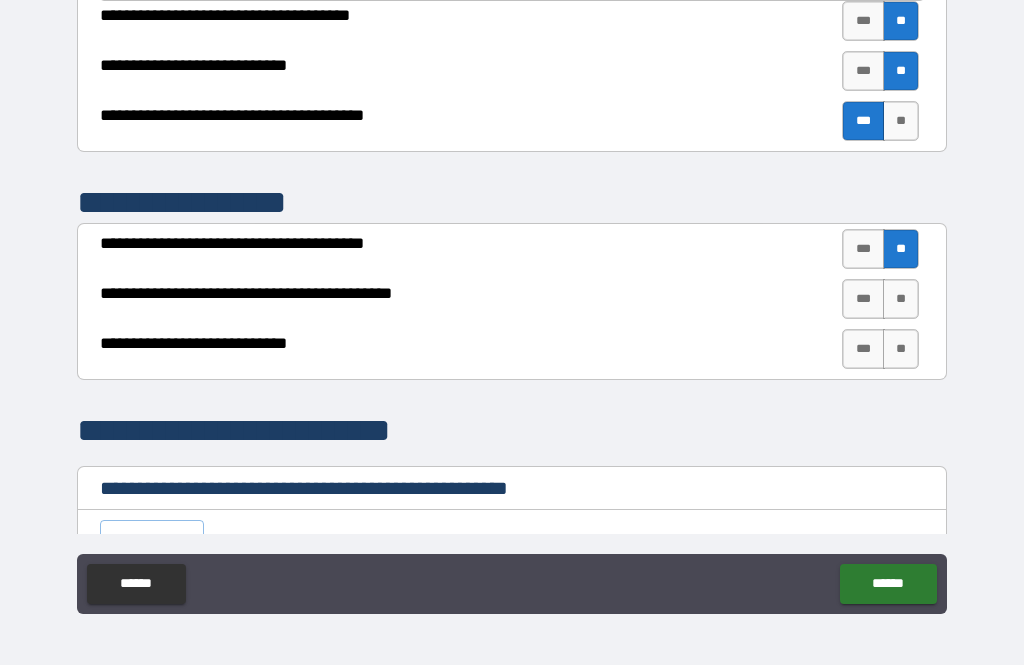 click on "**" at bounding box center [901, 249] 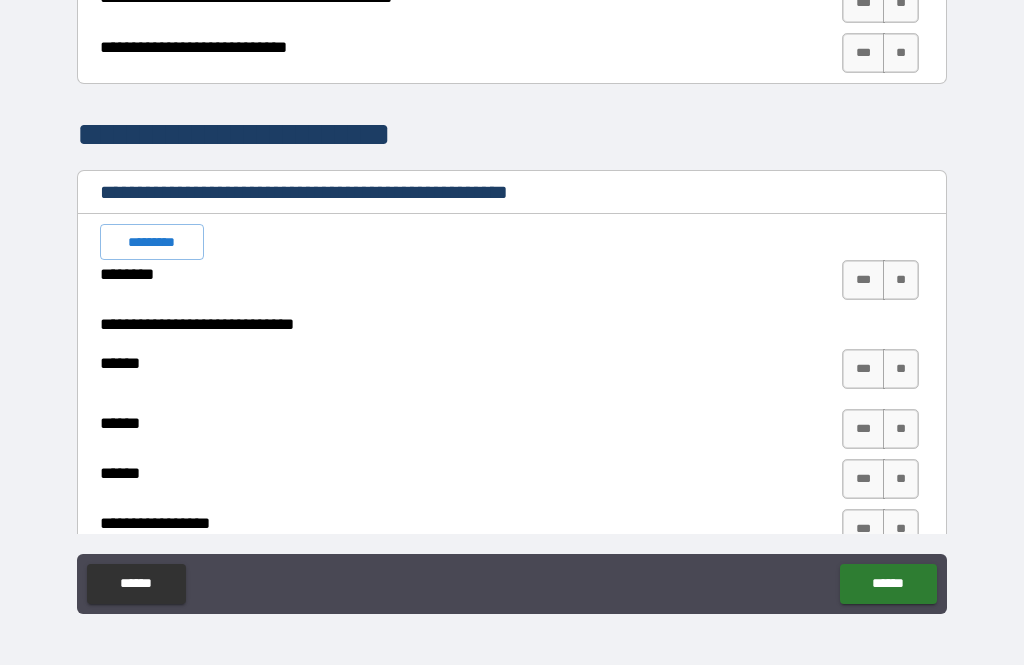 scroll, scrollTop: 3210, scrollLeft: 0, axis: vertical 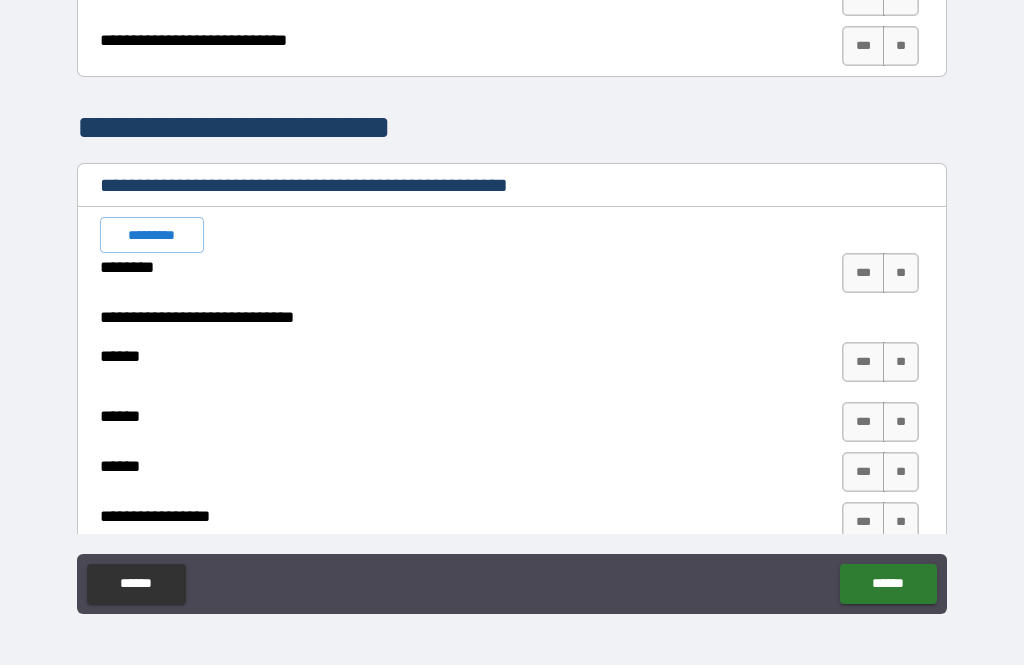 click on "**" at bounding box center [901, 273] 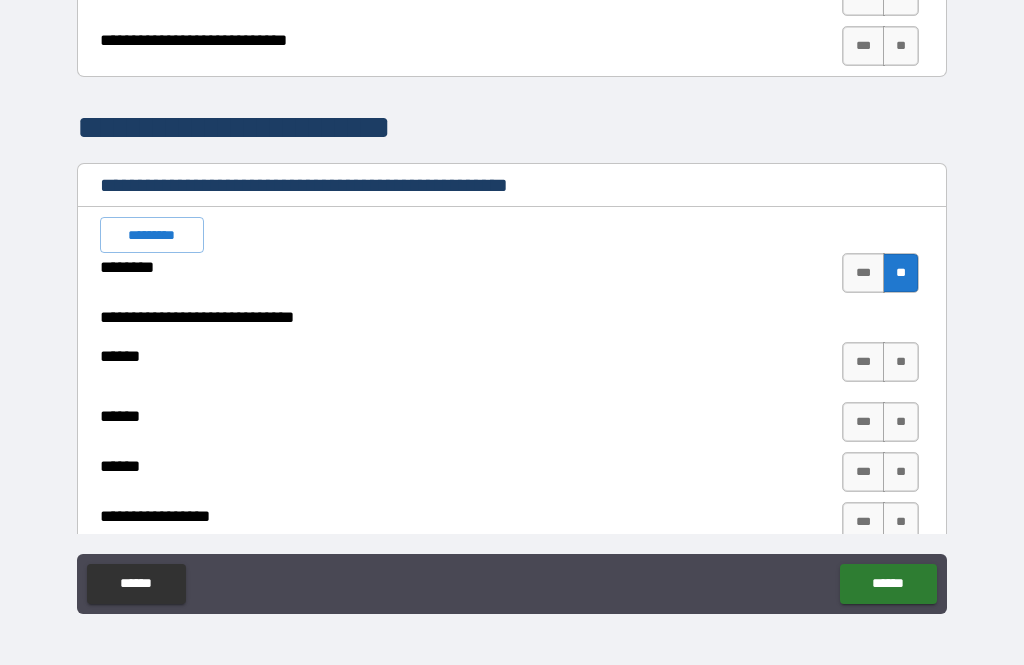 click on "**" at bounding box center [901, 362] 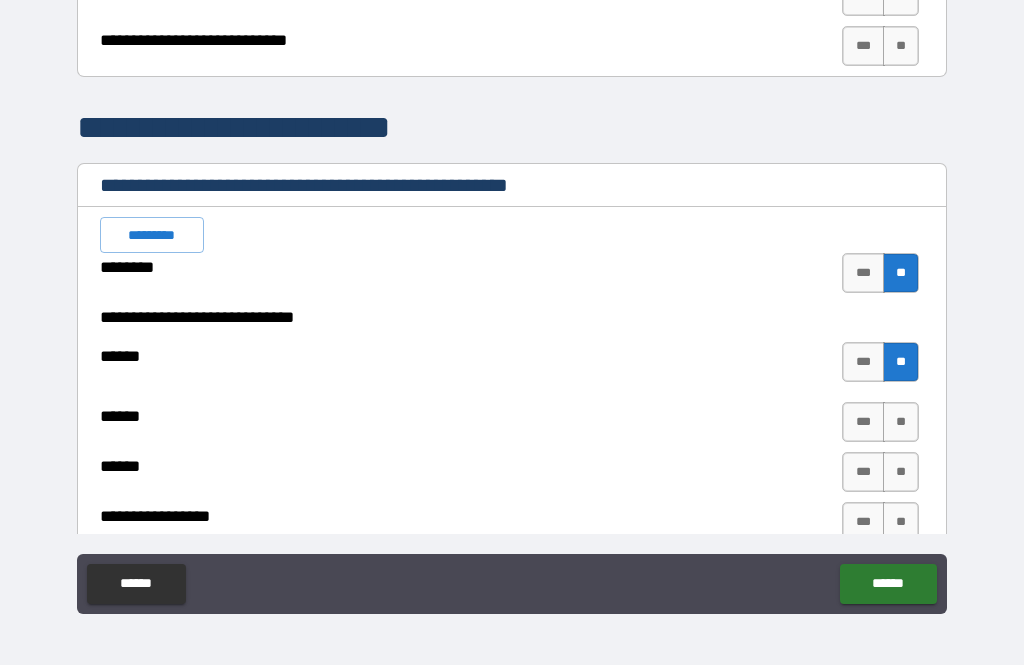 click on "**" at bounding box center (901, 422) 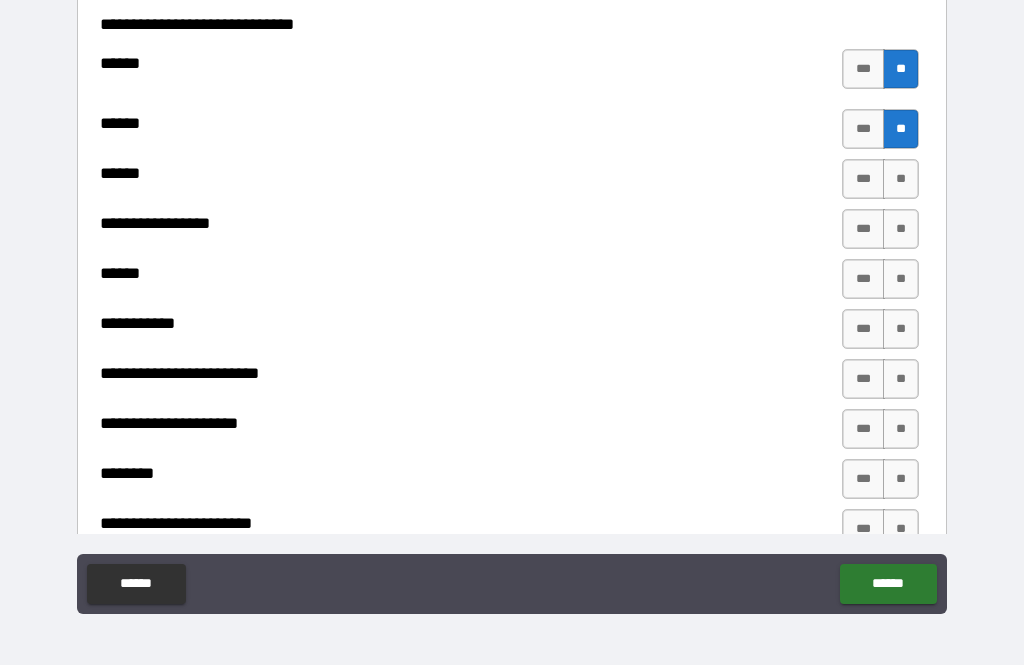 scroll, scrollTop: 3504, scrollLeft: 0, axis: vertical 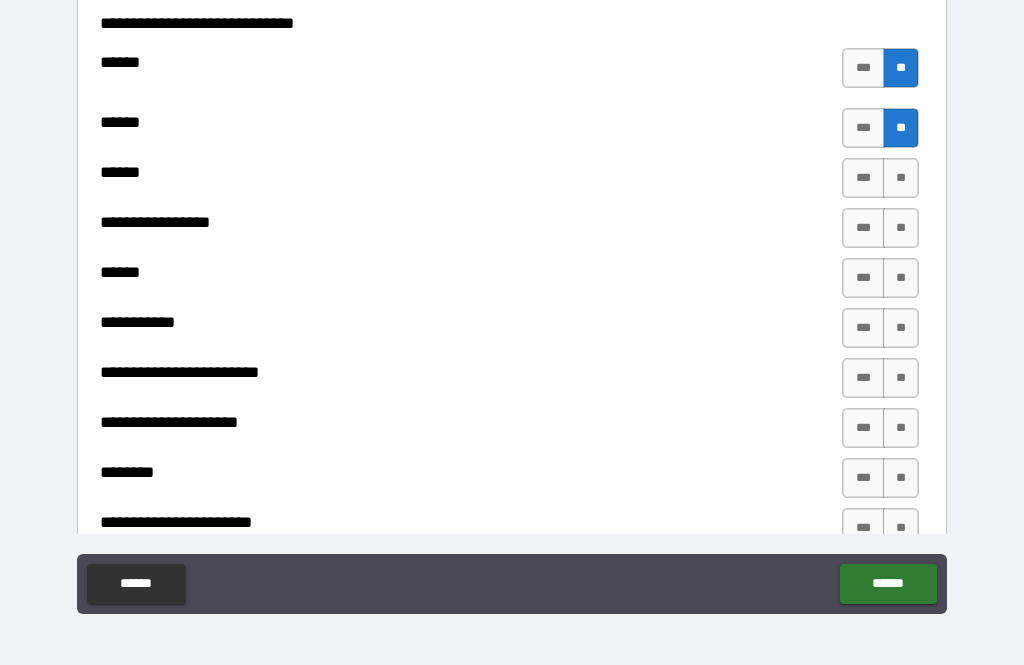click on "**" at bounding box center (901, 178) 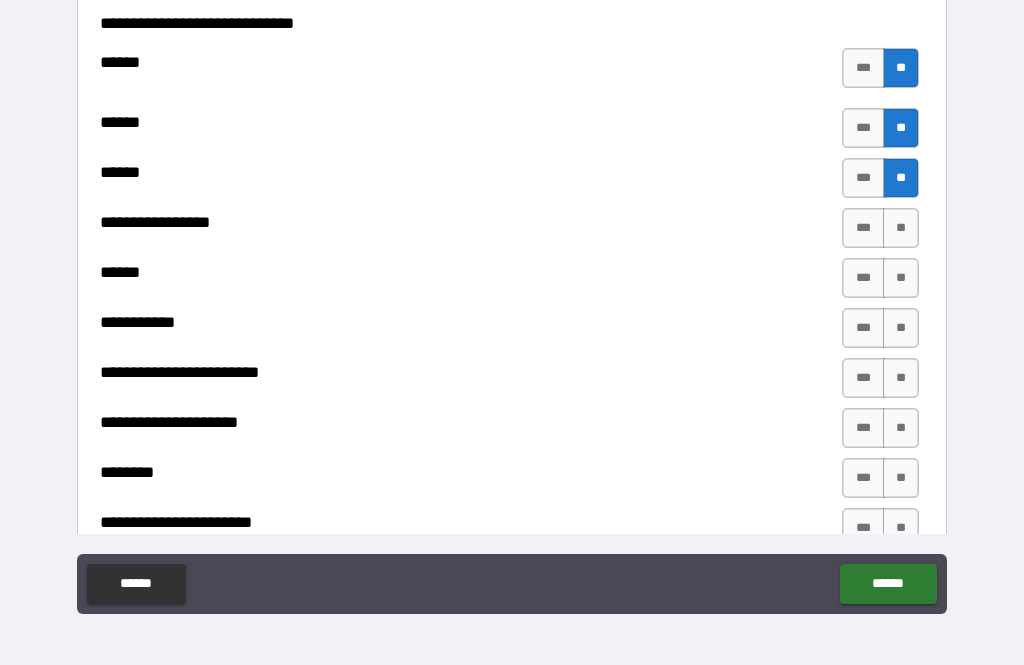click on "**" at bounding box center [901, 178] 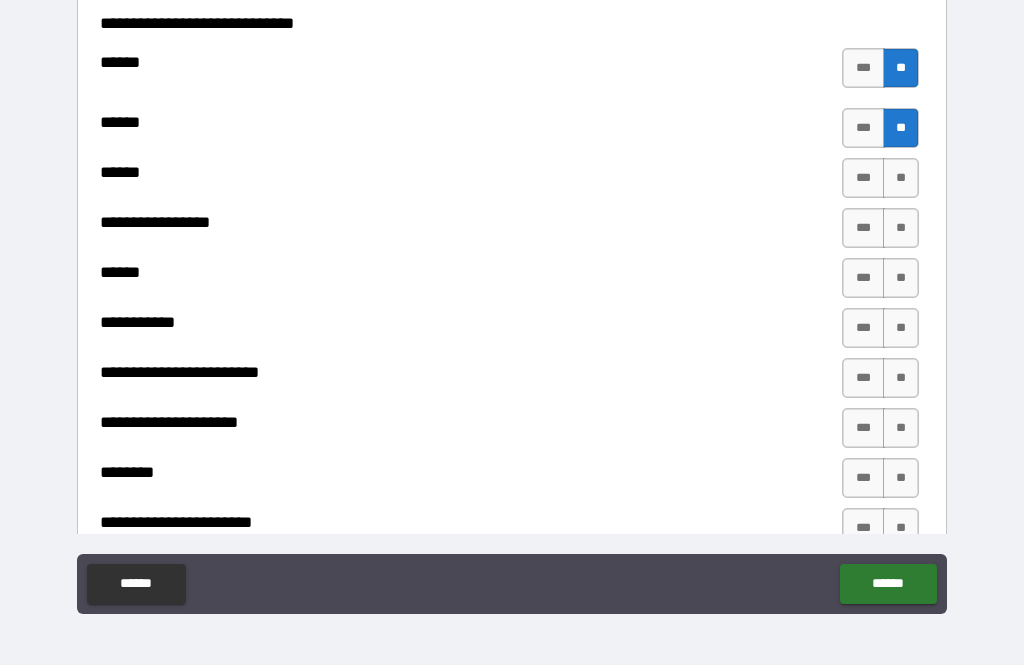 click on "**" at bounding box center (901, 228) 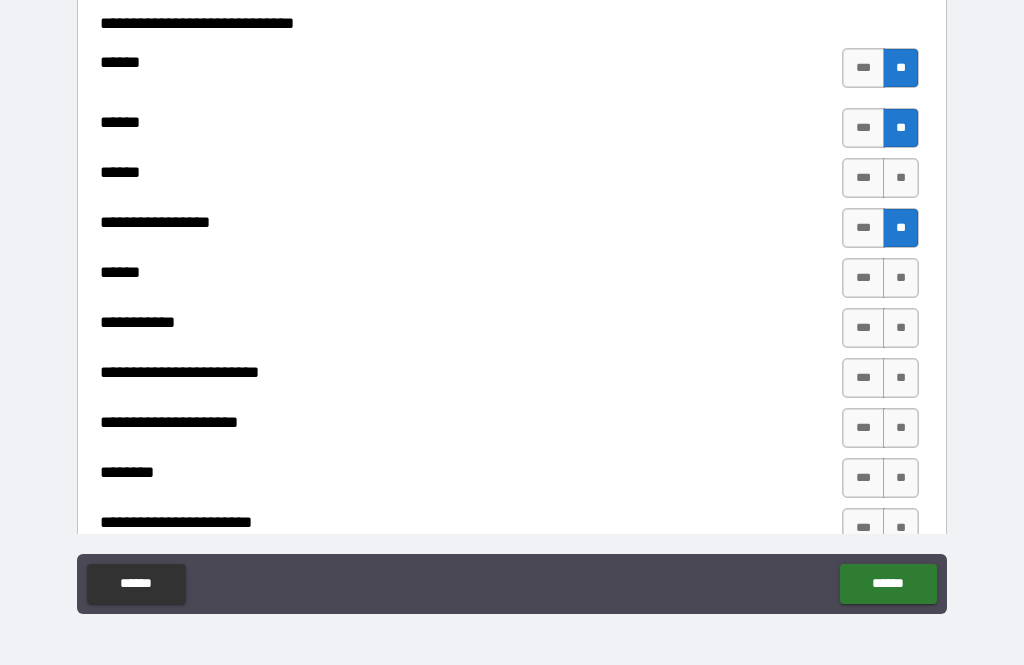 click on "**" at bounding box center [901, 178] 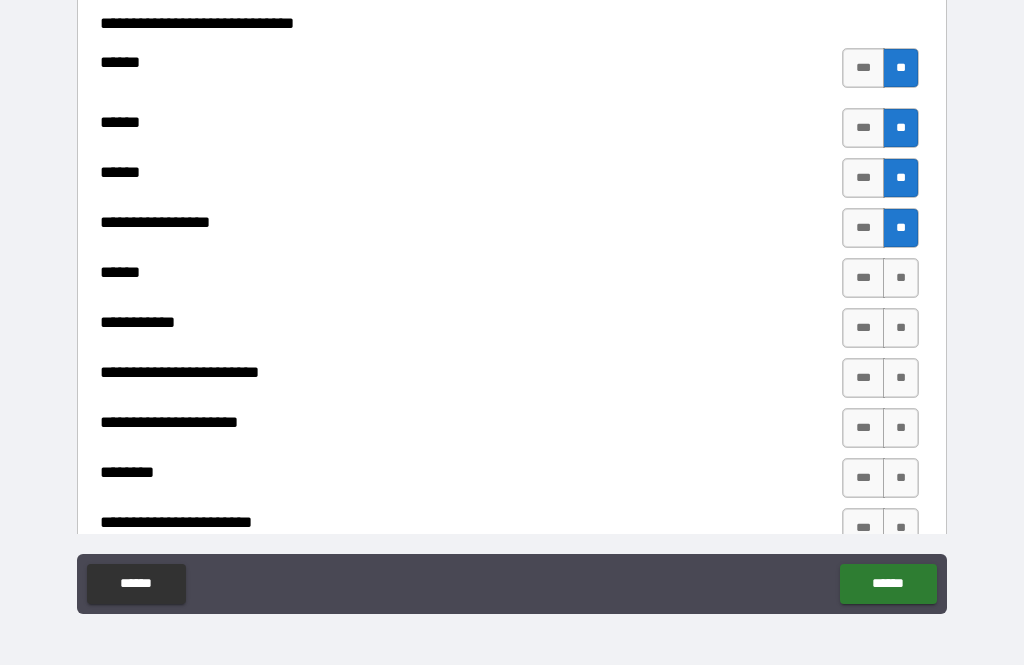 click on "**" at bounding box center (901, 278) 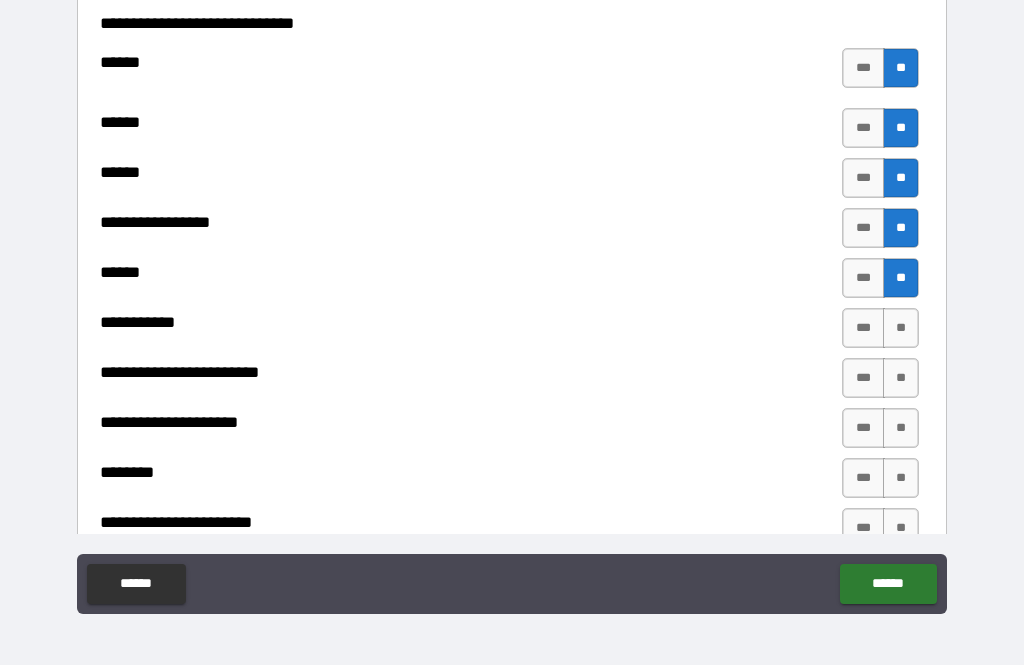 click on "**" at bounding box center (901, 328) 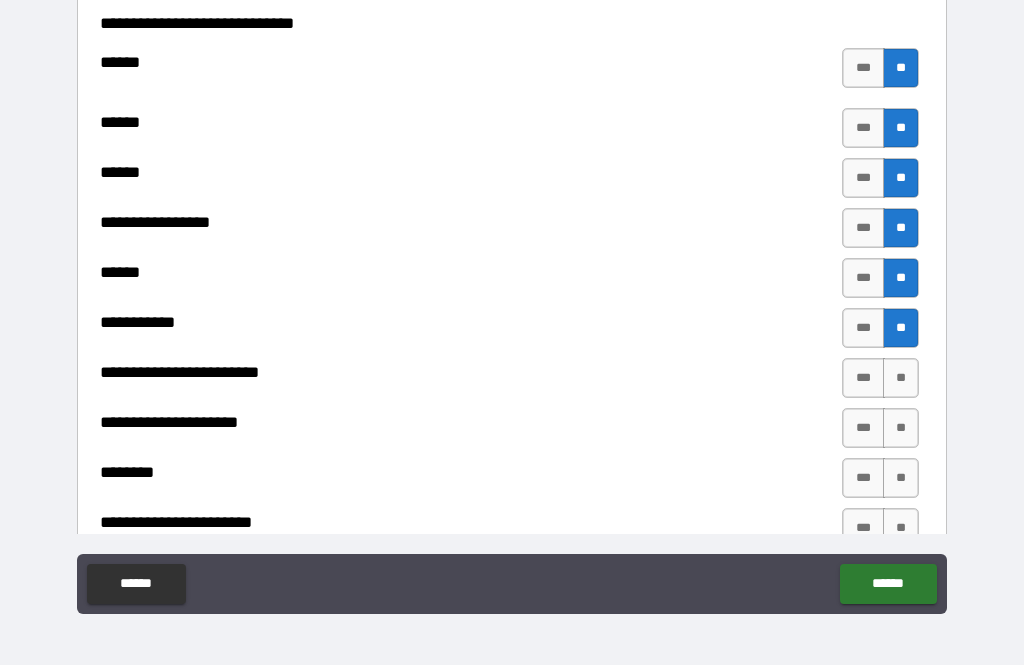click on "**" at bounding box center [901, 378] 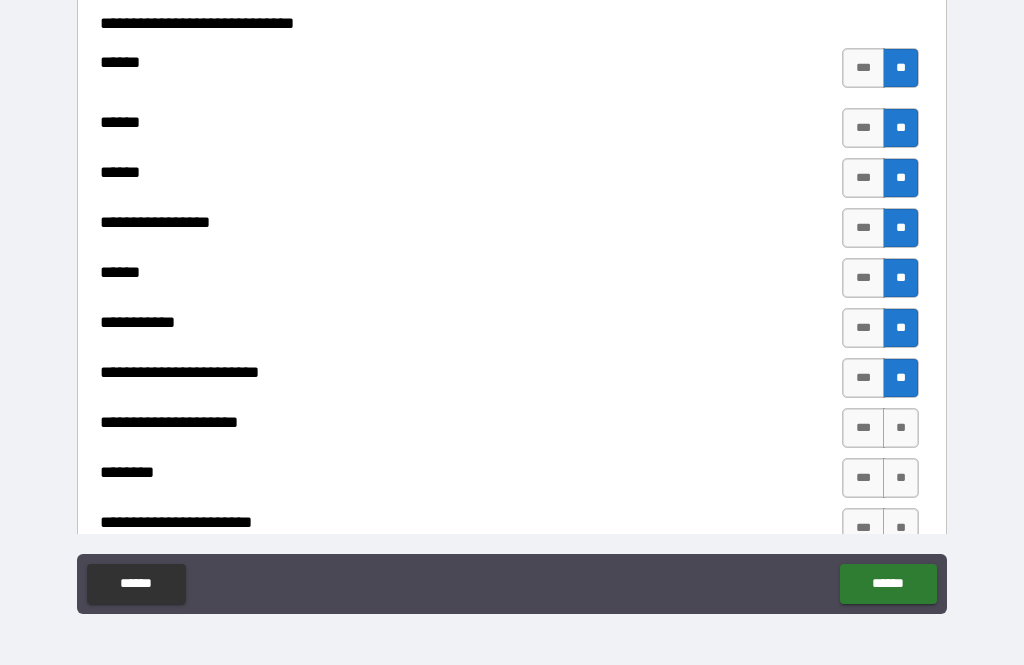 click on "**" at bounding box center [901, 428] 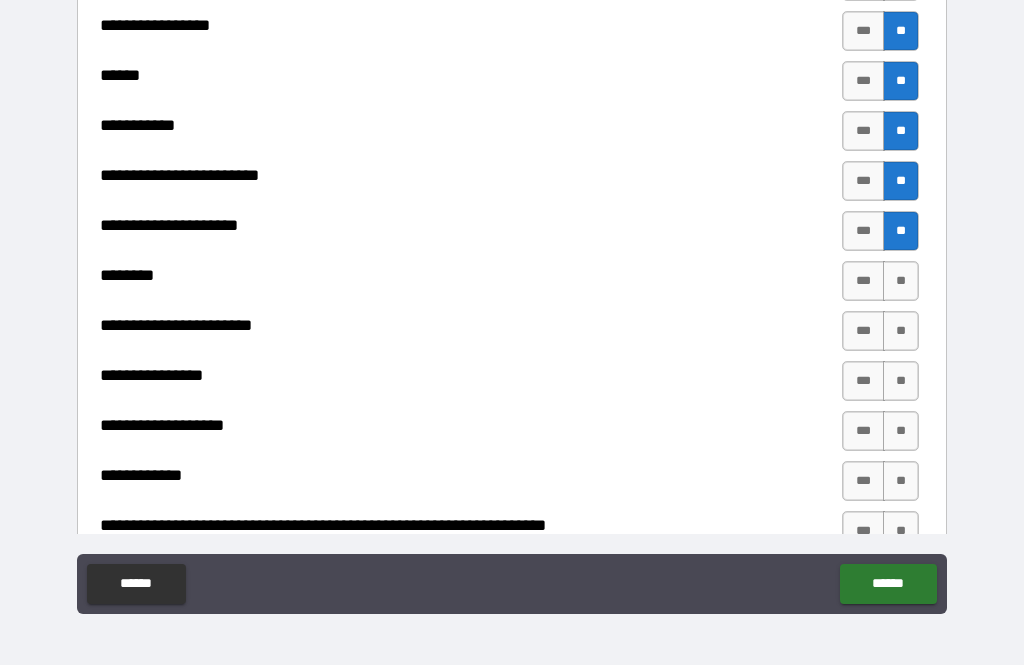 scroll, scrollTop: 3788, scrollLeft: 0, axis: vertical 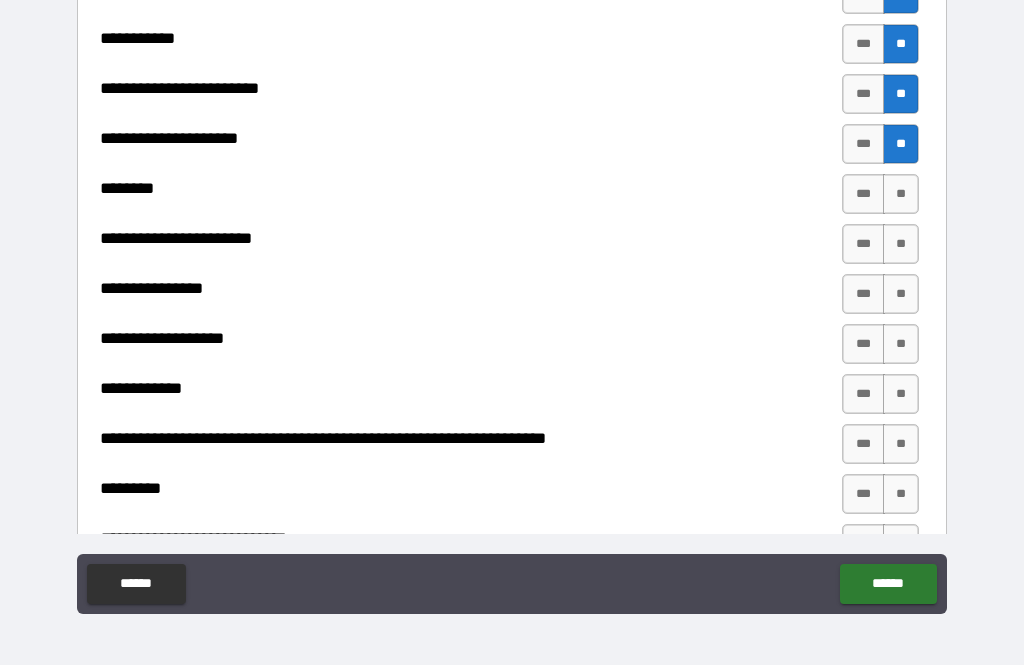click on "**" at bounding box center [901, 194] 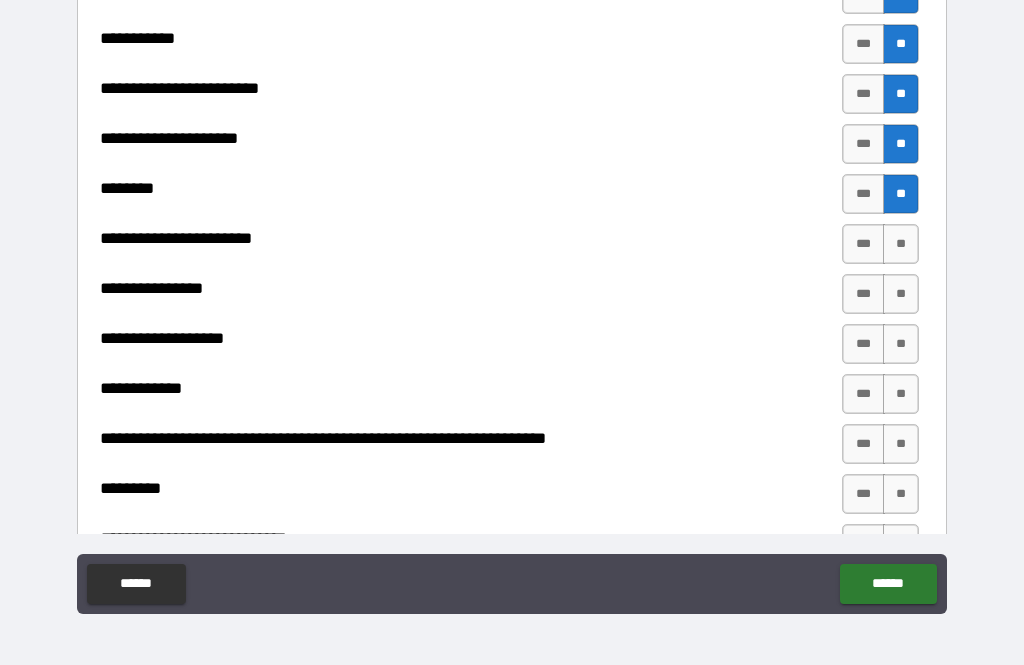 click on "**" at bounding box center [901, 244] 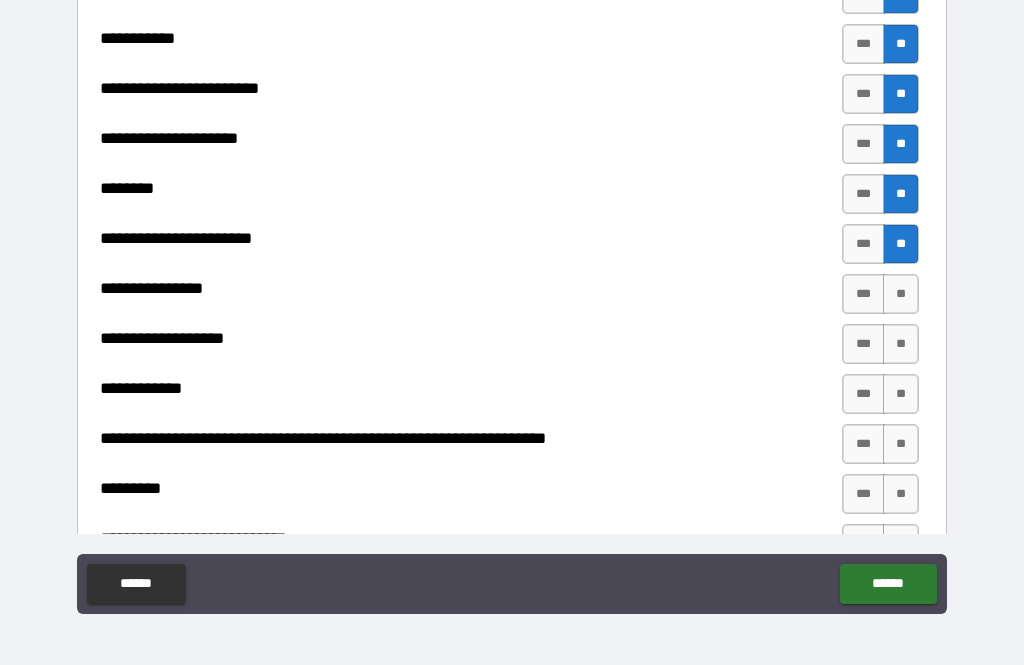 click on "**" at bounding box center [901, 294] 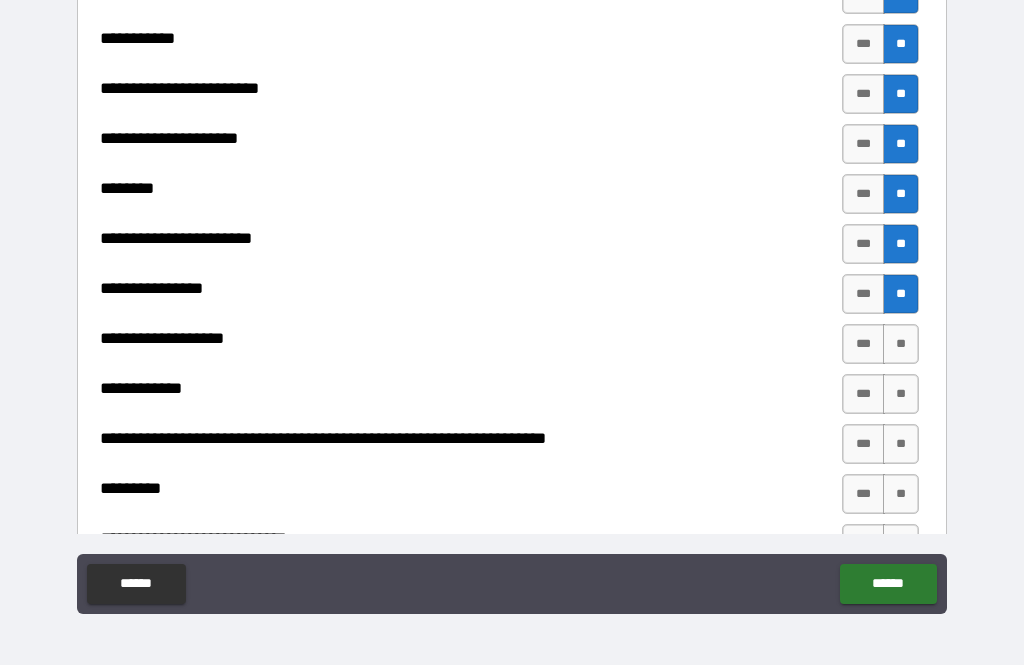 click on "**" at bounding box center [901, 344] 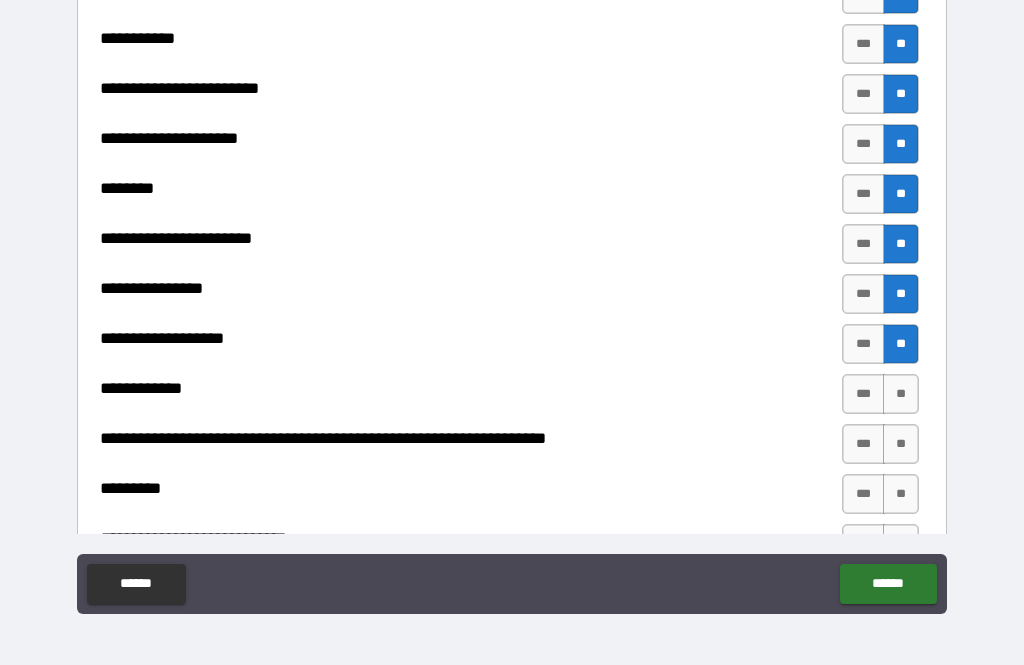 click on "**" at bounding box center (901, 394) 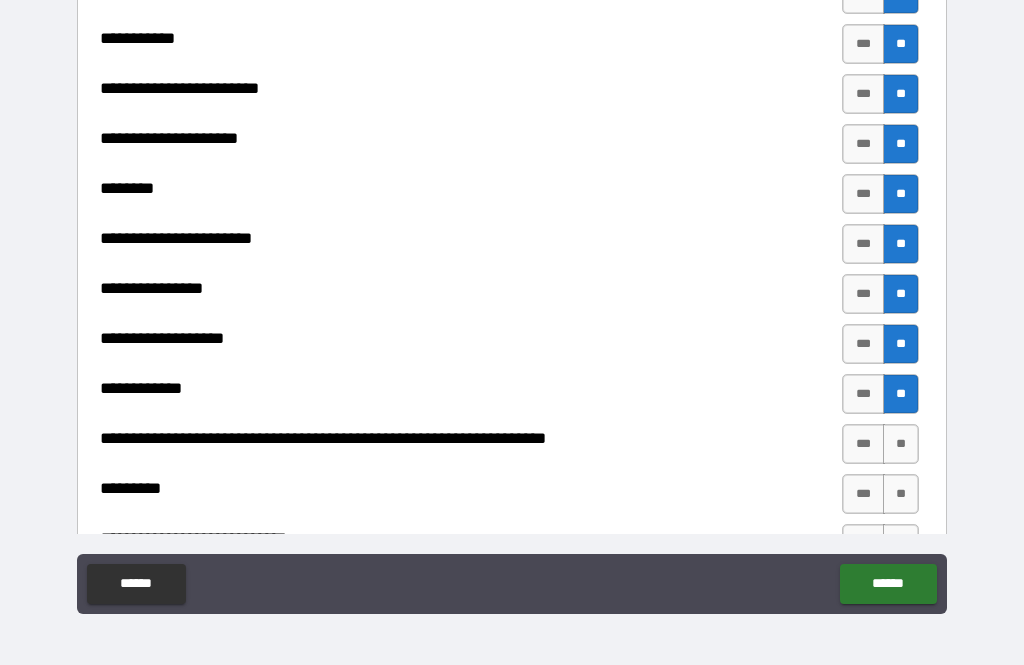click on "**" at bounding box center (901, 444) 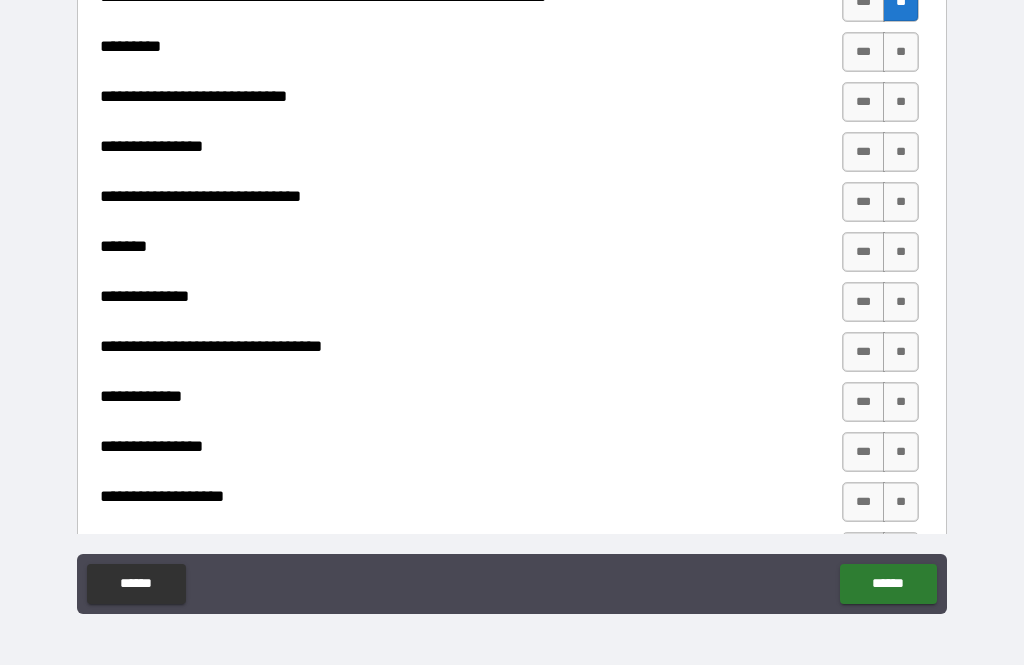 scroll, scrollTop: 4237, scrollLeft: 0, axis: vertical 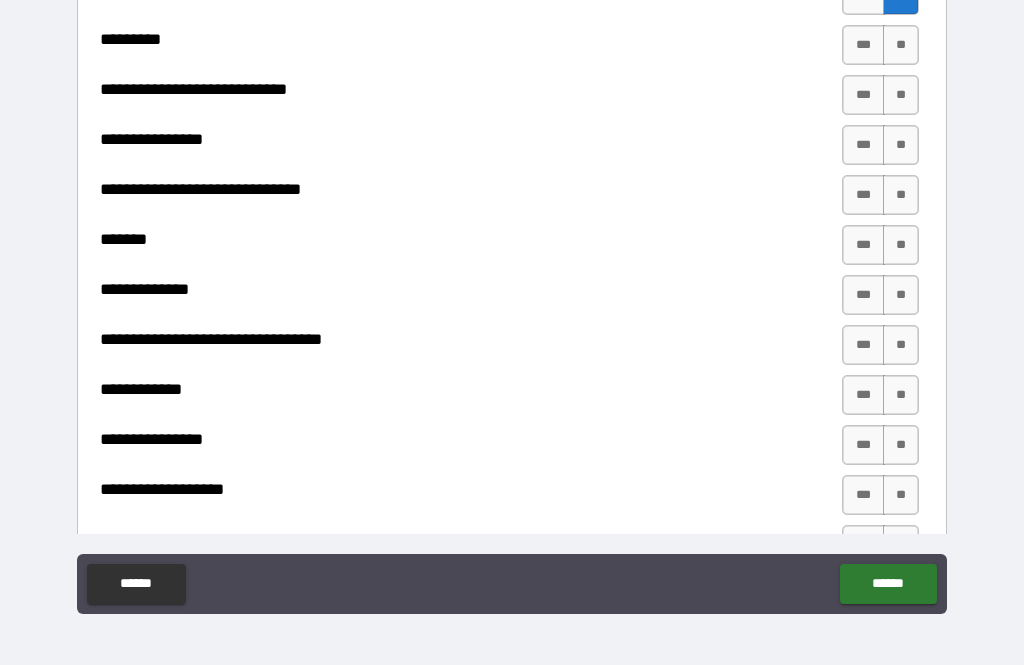 click on "**" at bounding box center [901, 45] 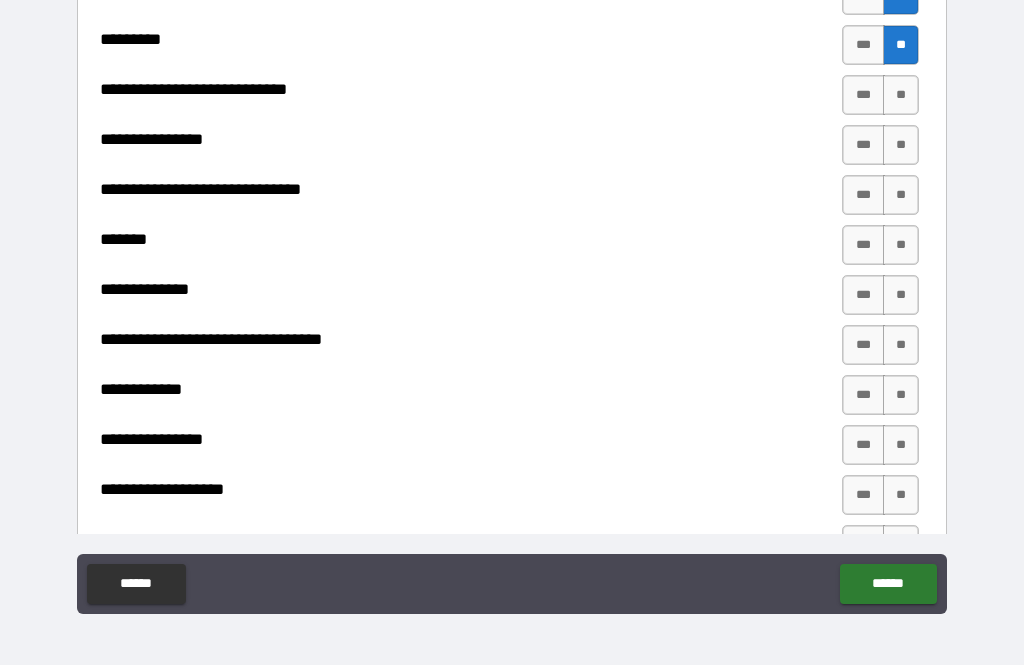 click on "**" at bounding box center [901, 95] 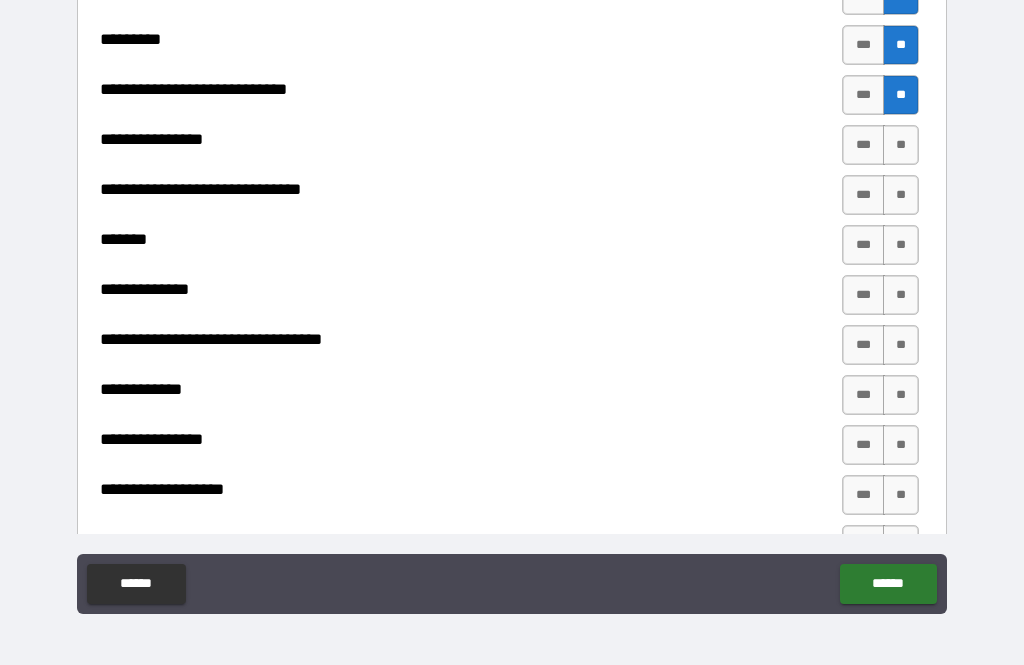 click on "**" at bounding box center [901, 145] 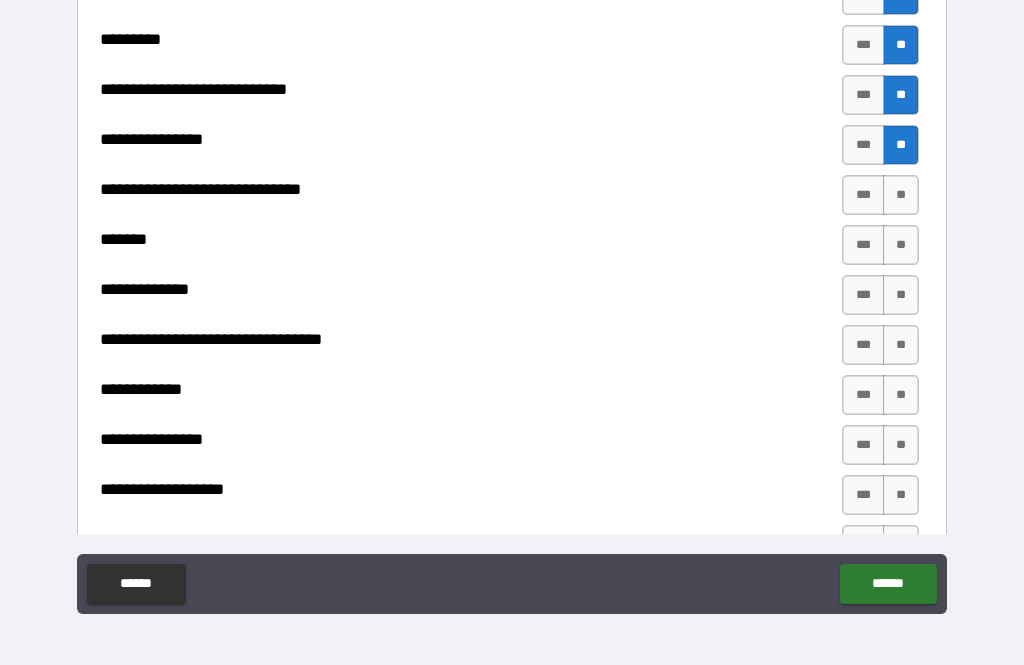 click on "**" at bounding box center [901, 195] 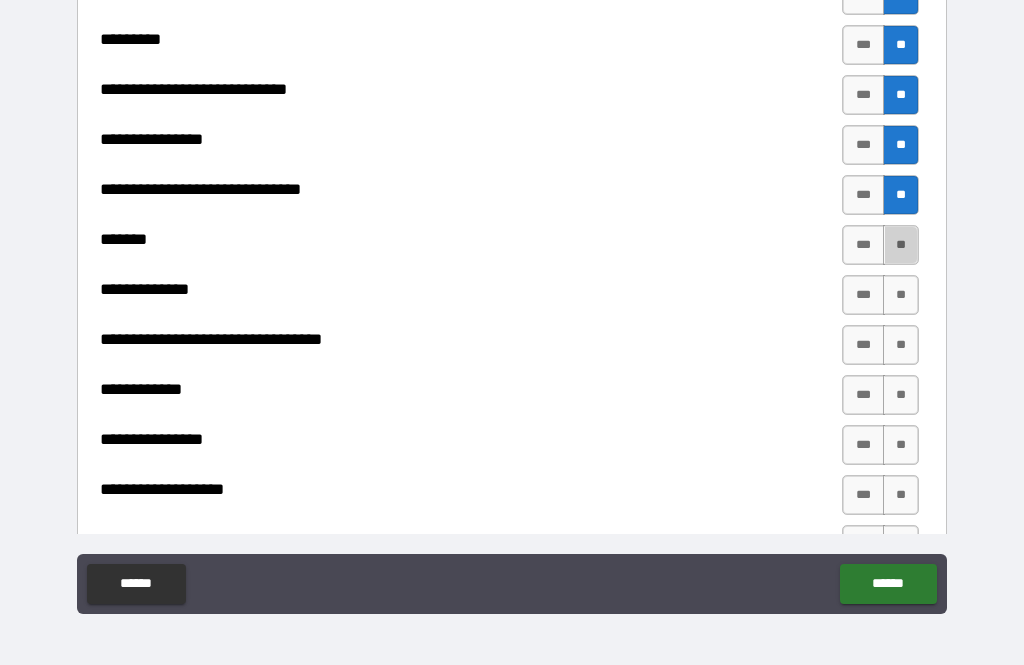 click on "**" at bounding box center [901, 245] 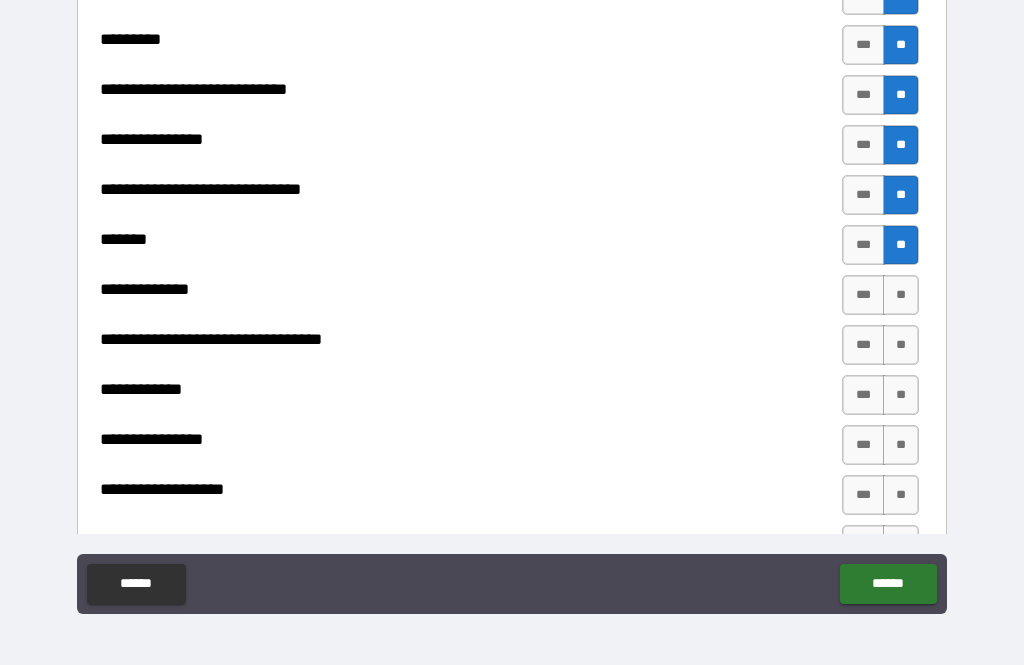 click on "**" at bounding box center (901, 295) 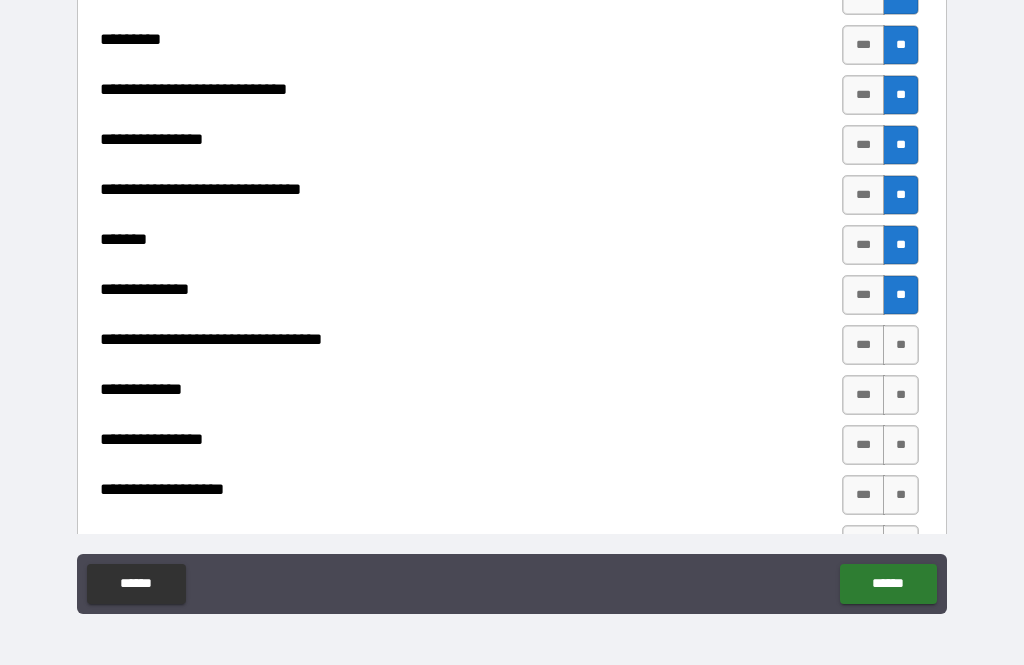 click on "**" at bounding box center [901, 345] 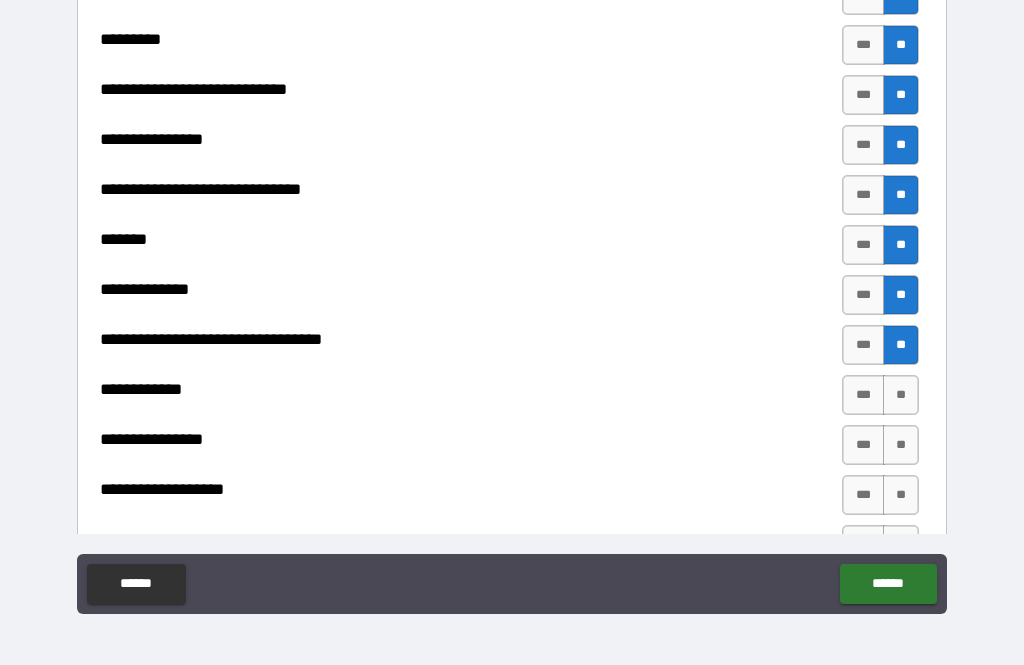 click on "**" at bounding box center [901, 395] 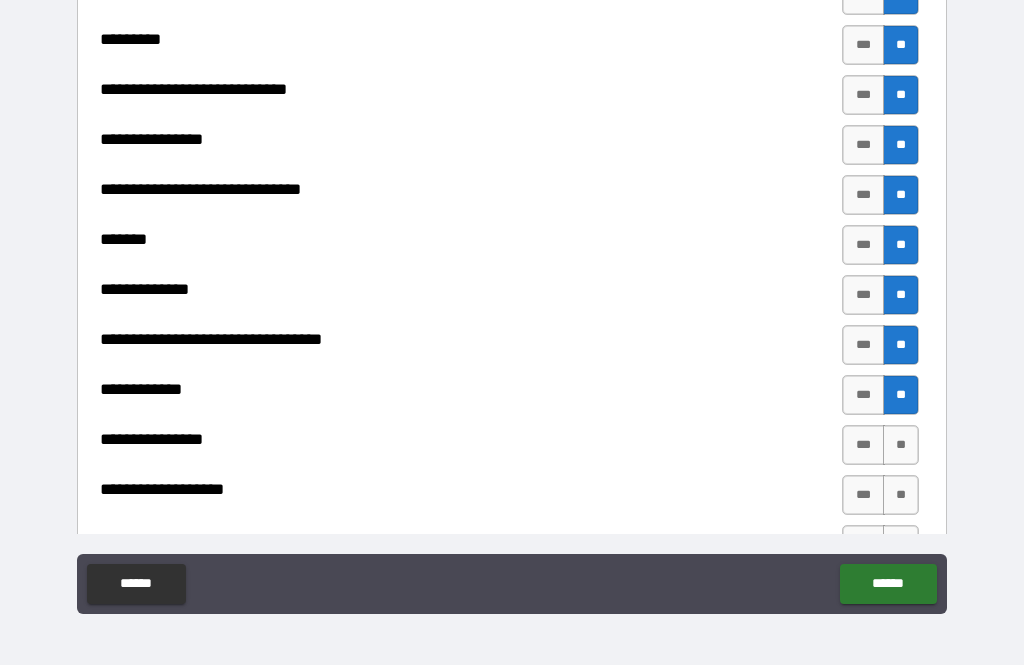 click on "**" at bounding box center [901, 445] 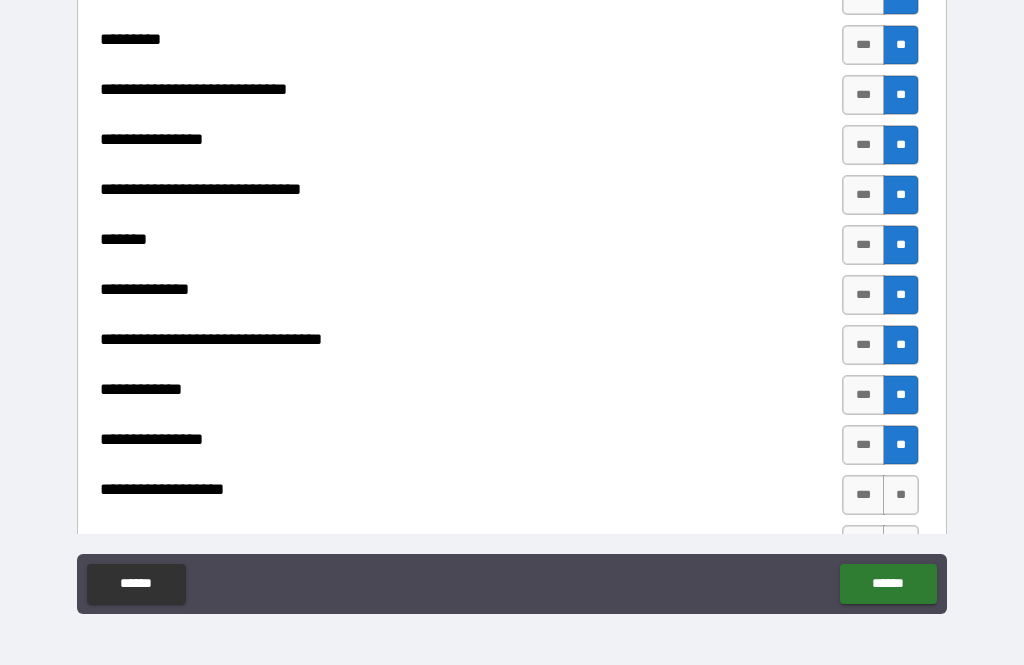 click on "**" at bounding box center [901, 495] 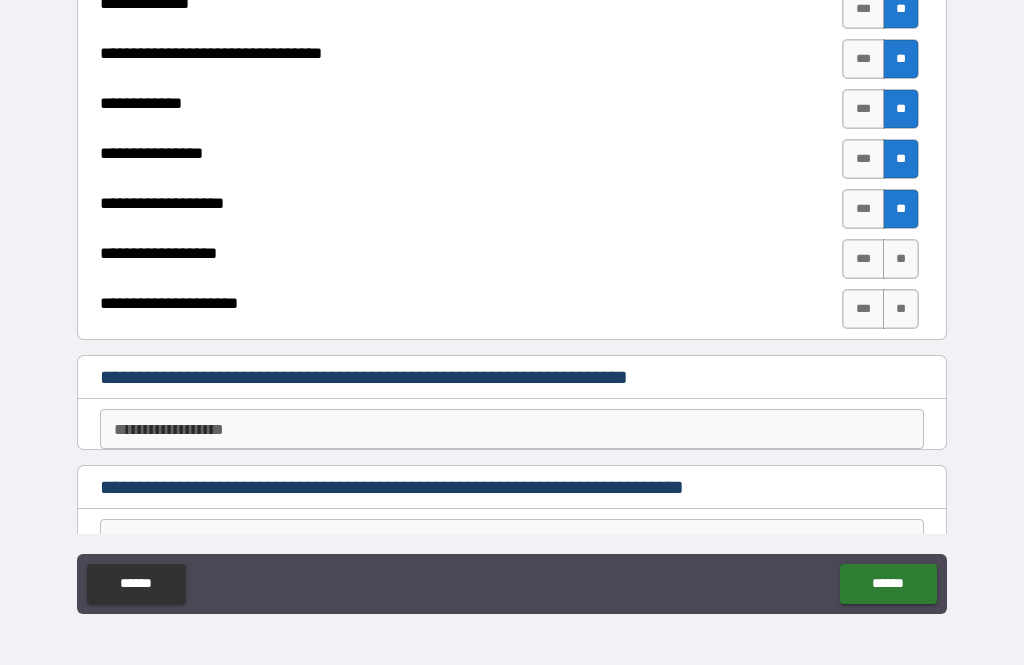 scroll, scrollTop: 4552, scrollLeft: 0, axis: vertical 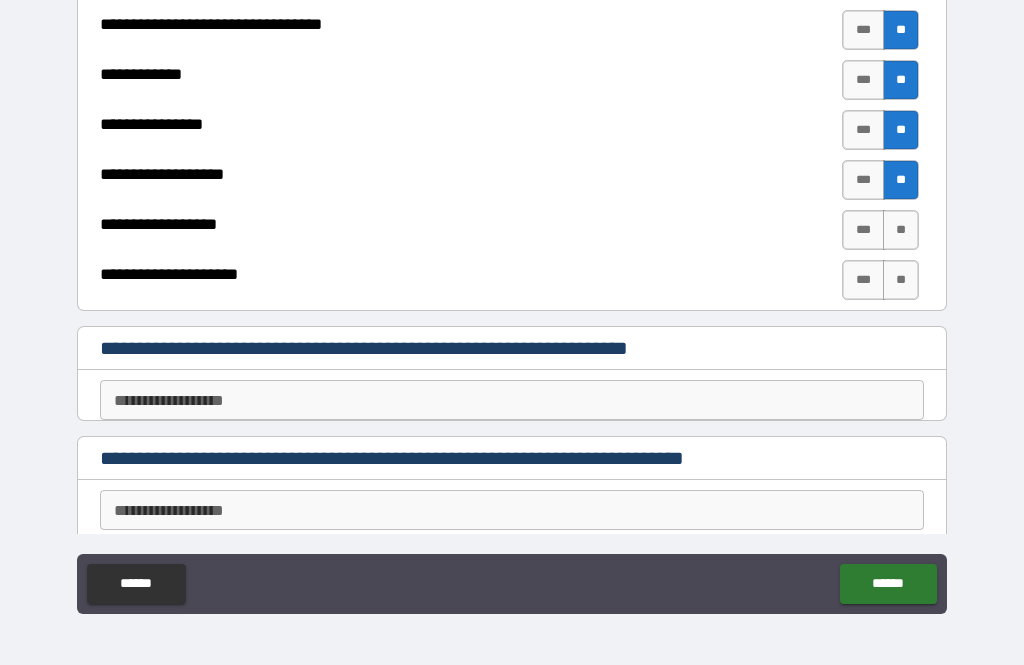 click on "**" at bounding box center [901, 230] 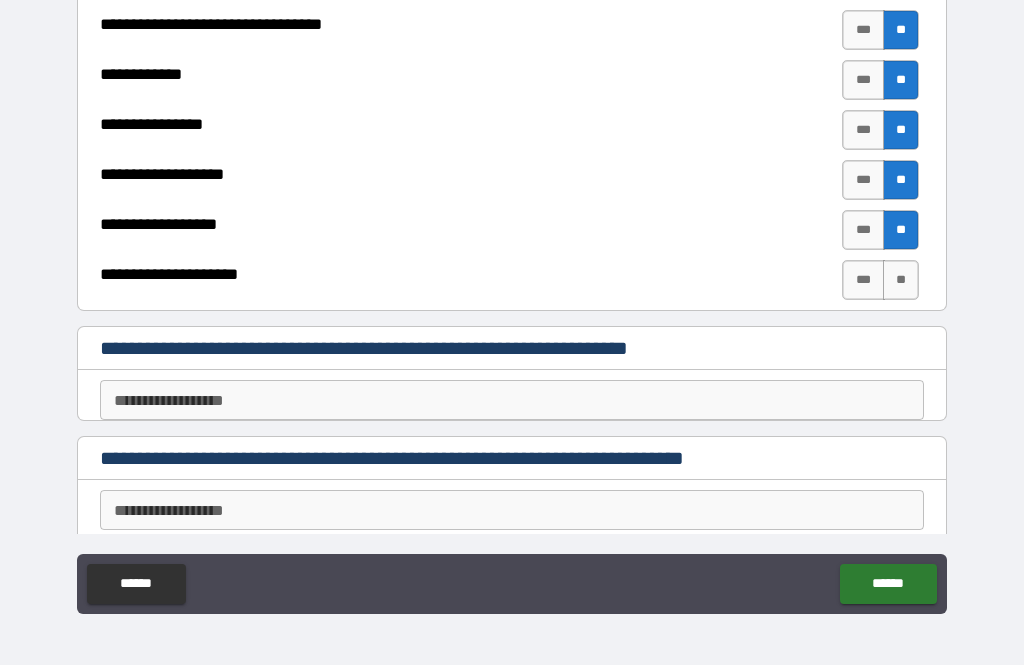 click on "**" at bounding box center [901, 280] 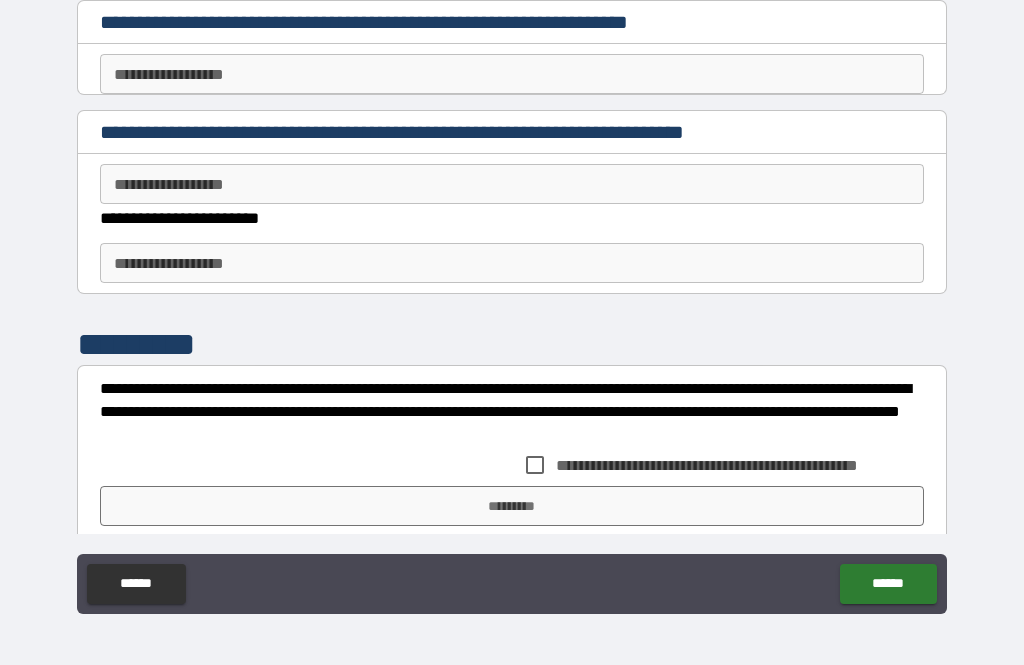 scroll, scrollTop: 4886, scrollLeft: 0, axis: vertical 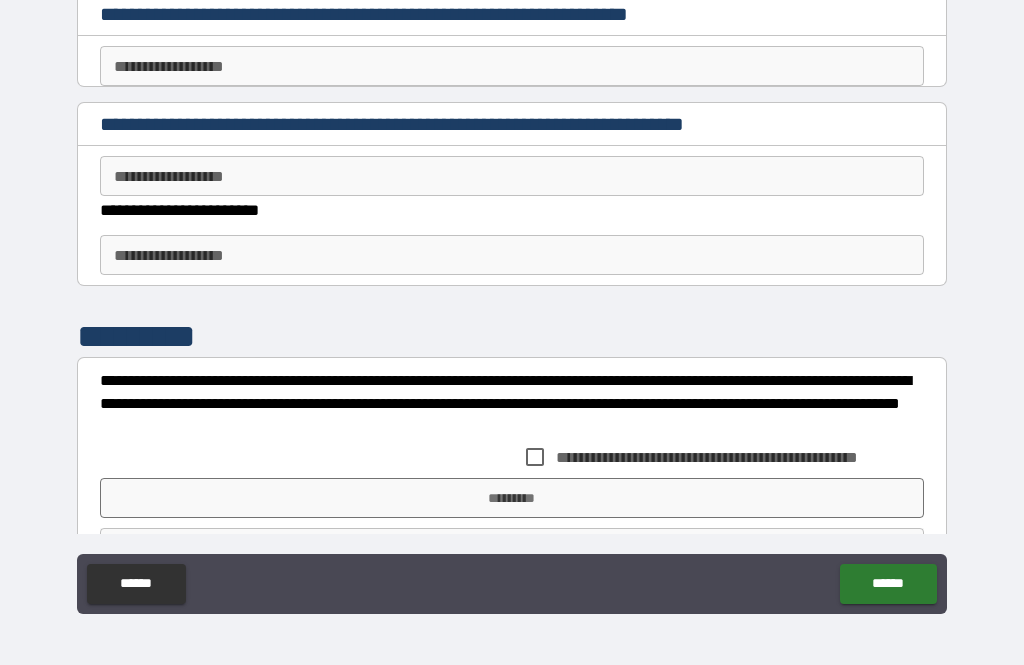 click on "**********" at bounding box center (512, 176) 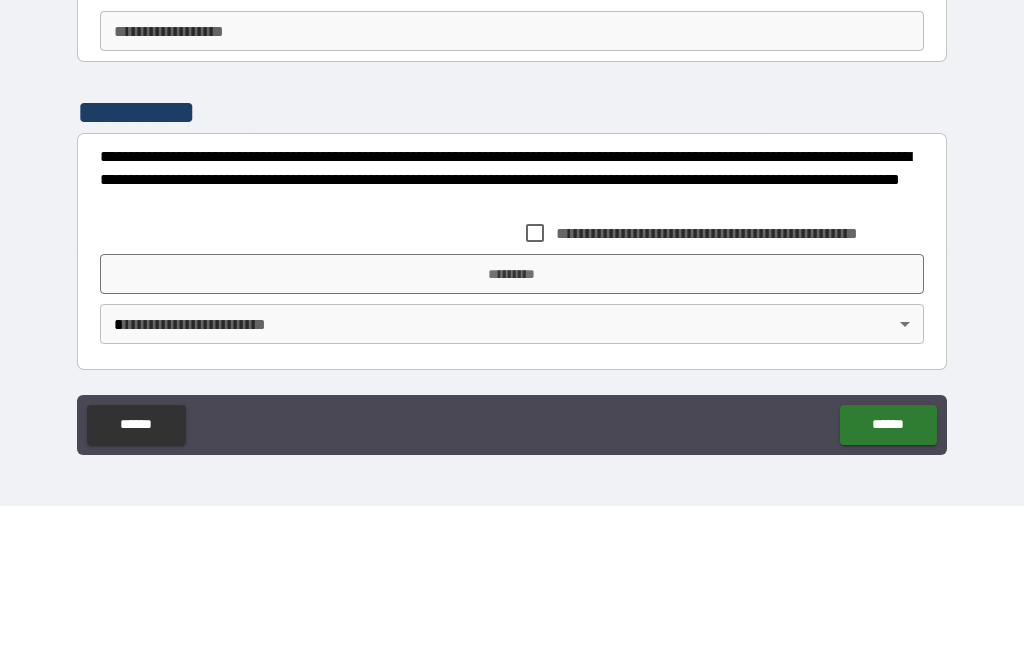 scroll, scrollTop: 4971, scrollLeft: 0, axis: vertical 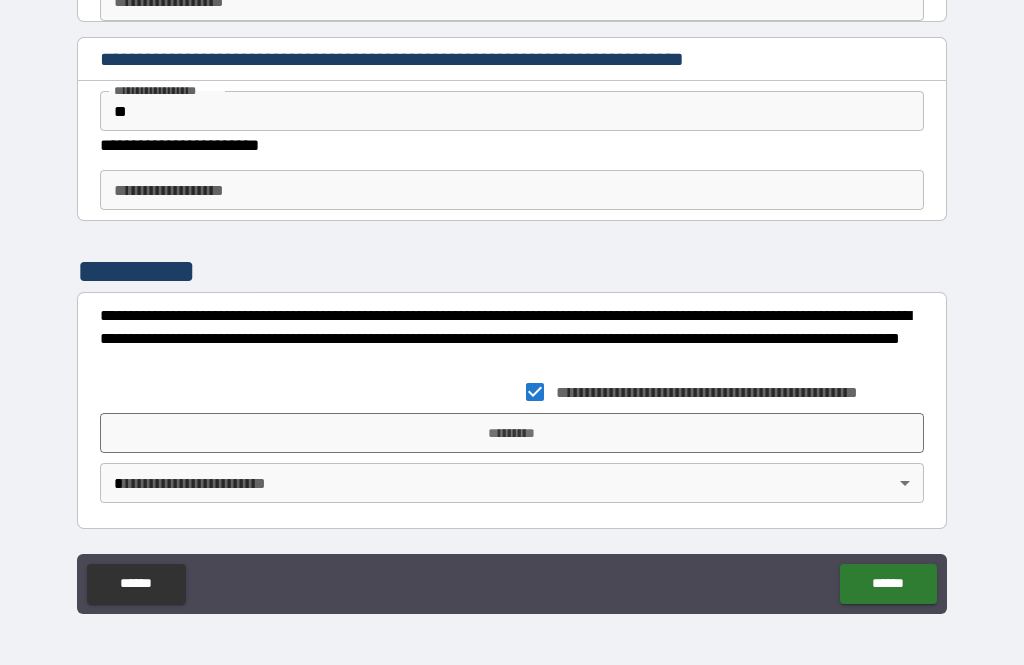 click on "*********" at bounding box center [512, 433] 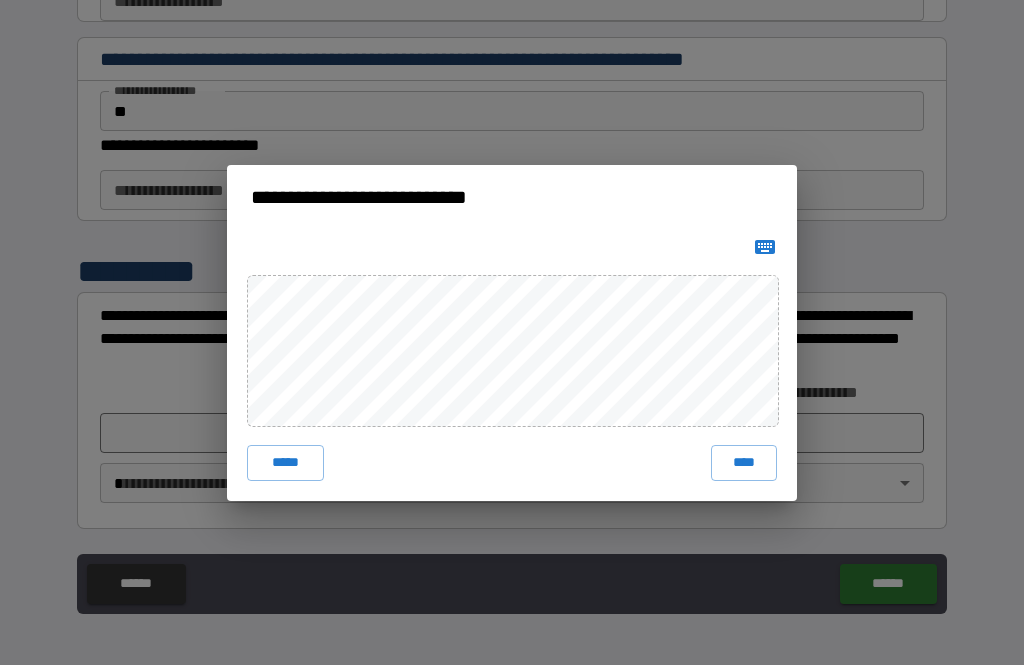 click on "****" at bounding box center [744, 463] 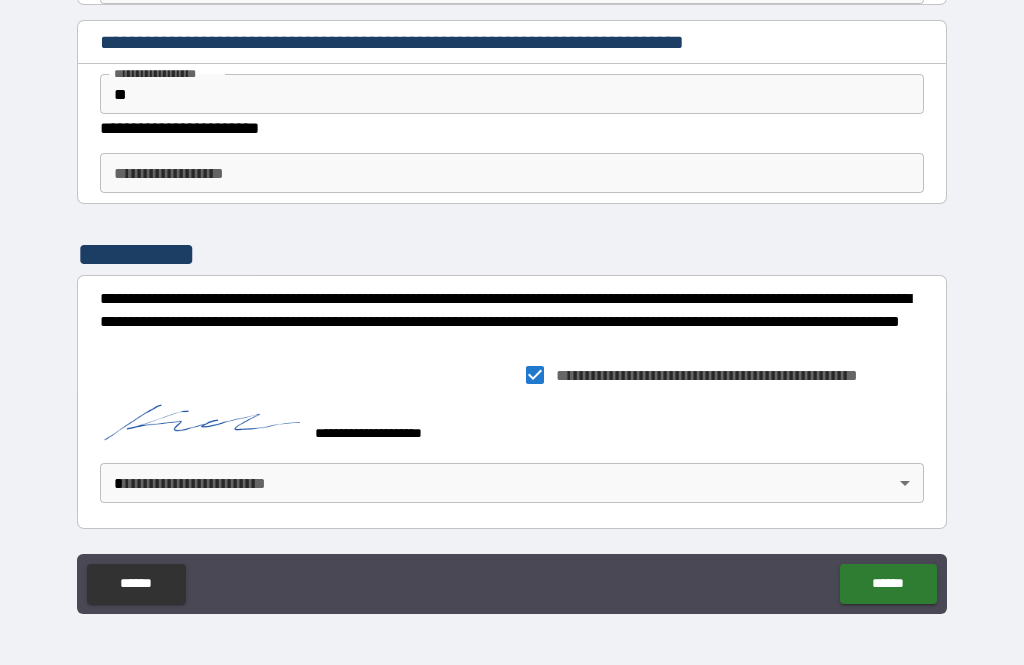 click on "******" at bounding box center (888, 584) 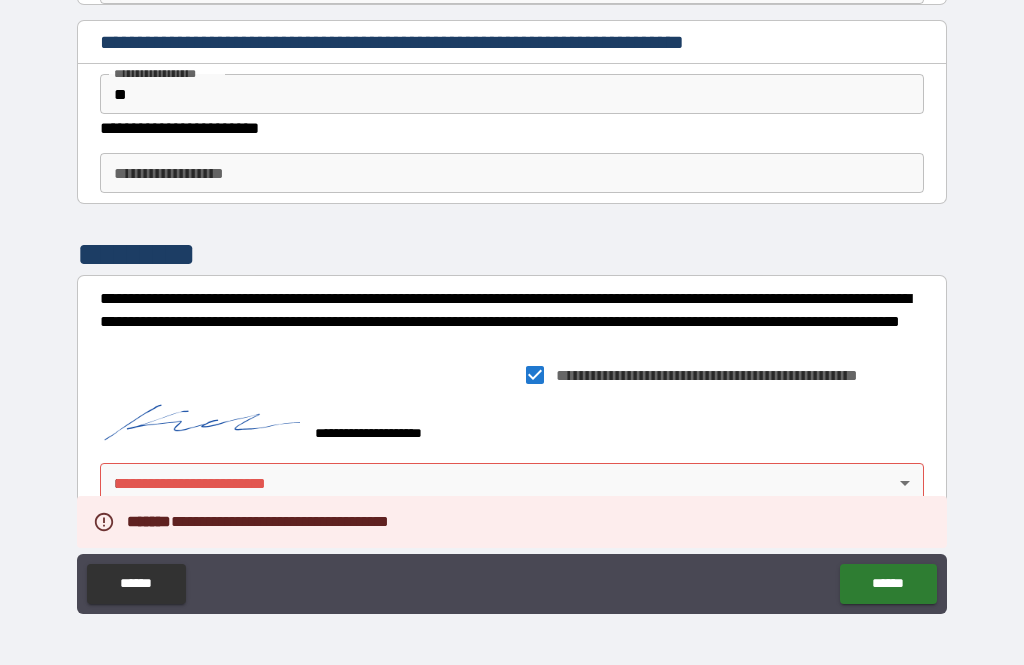 click on "**********" at bounding box center (512, 303) 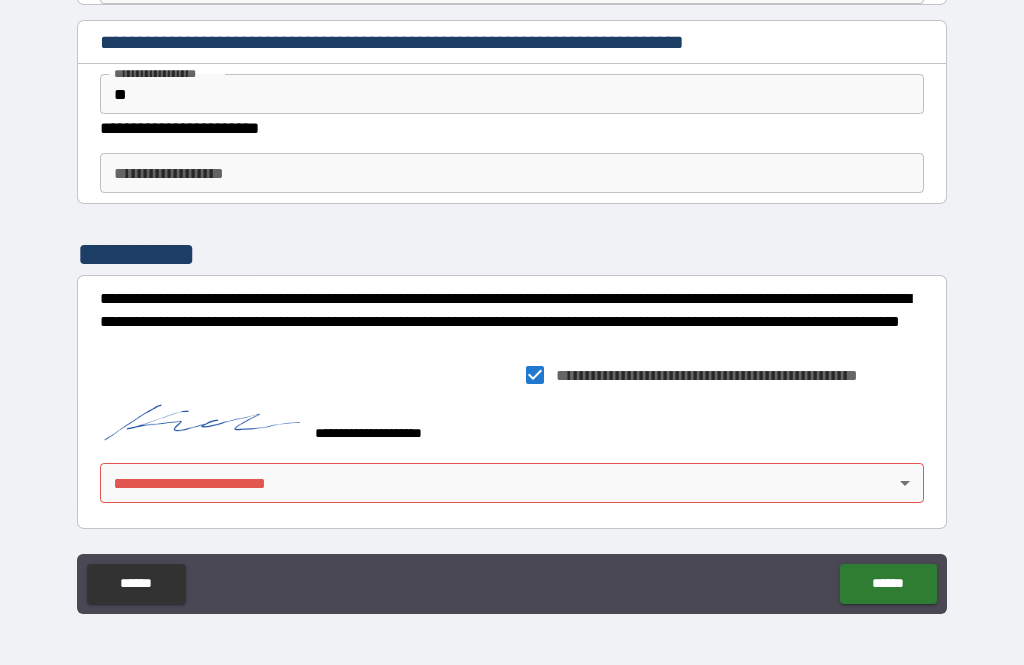 scroll, scrollTop: 4988, scrollLeft: 0, axis: vertical 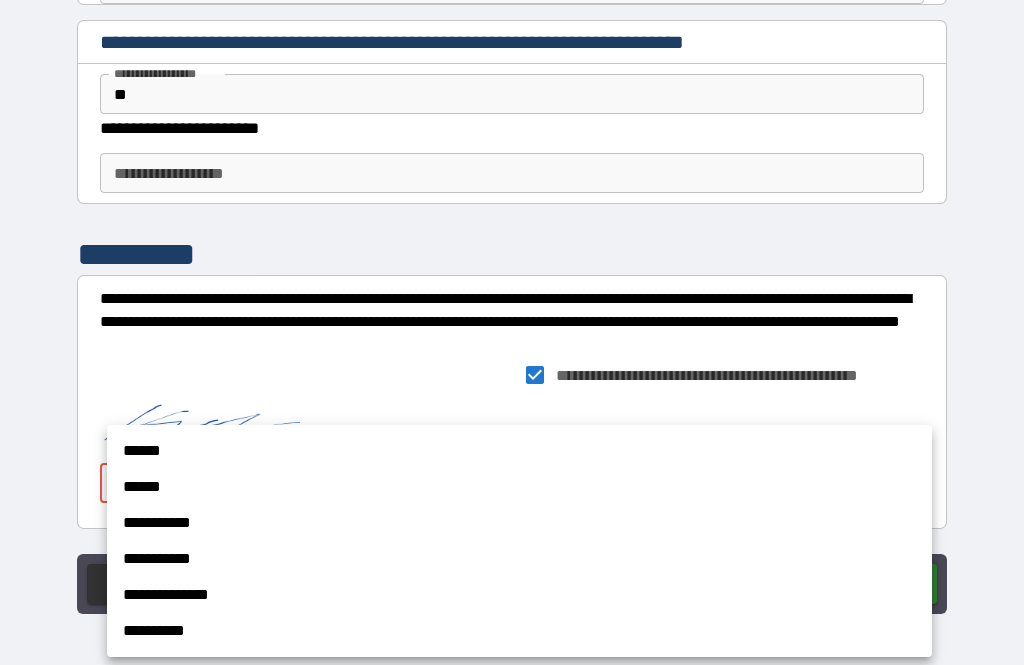click on "******" at bounding box center [519, 451] 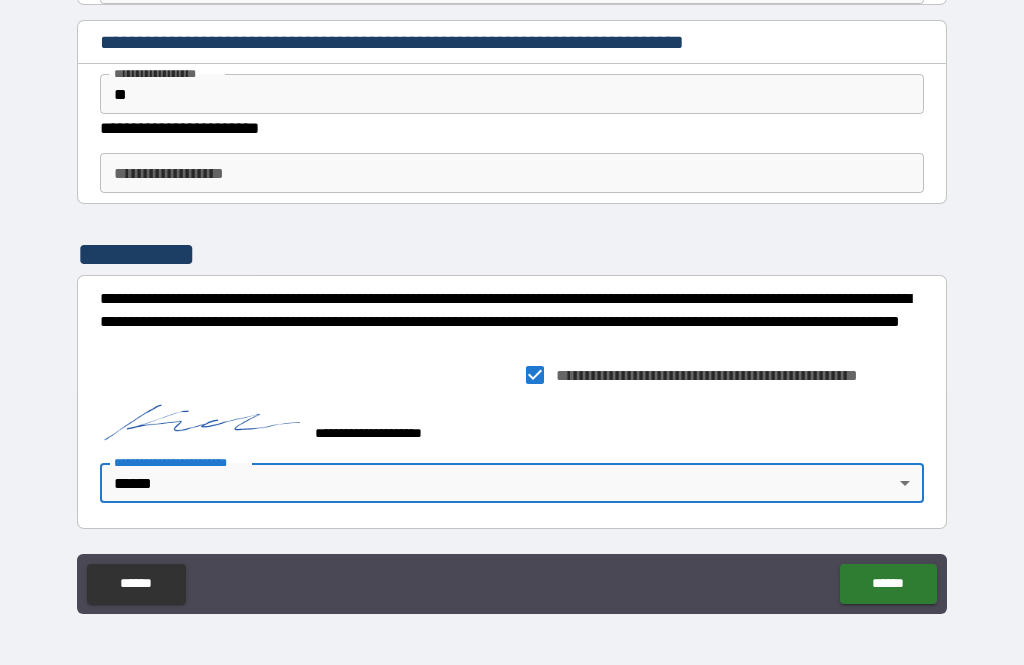 type on "******" 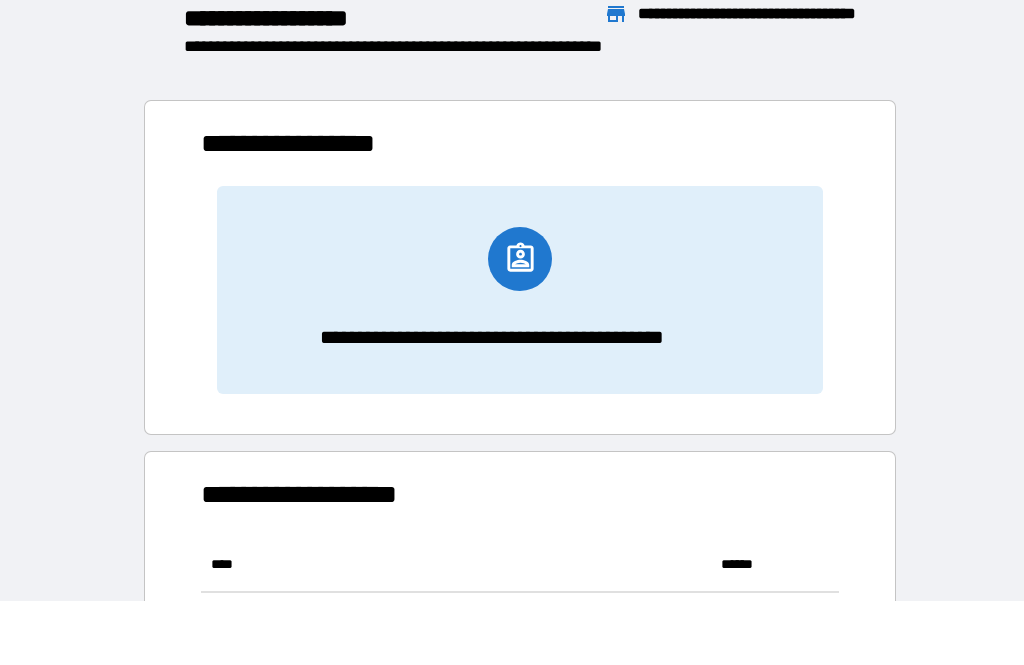 scroll, scrollTop: 221, scrollLeft: 638, axis: both 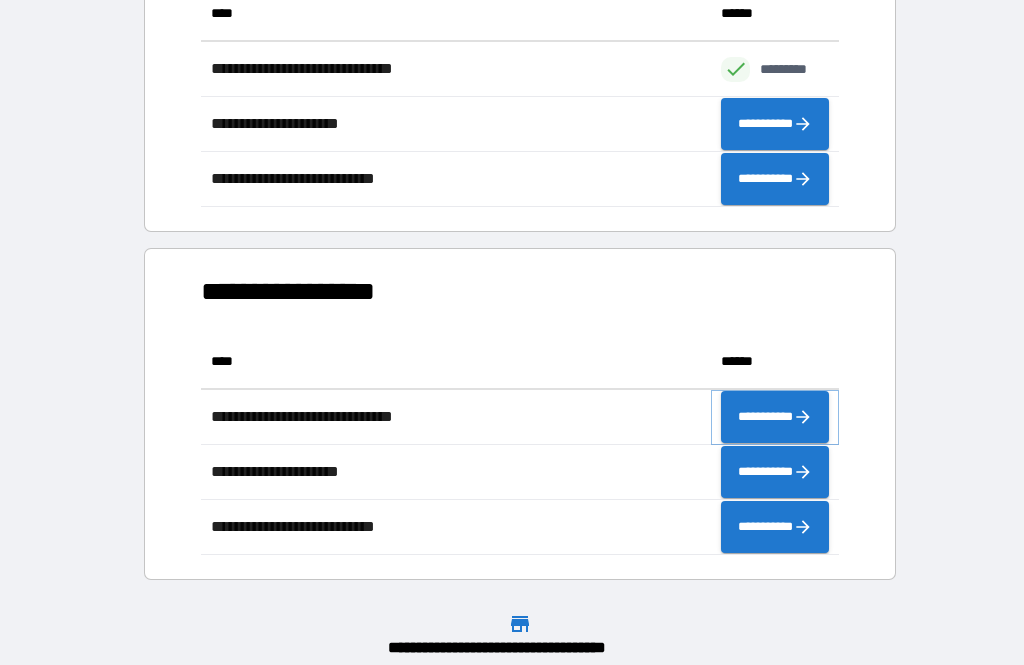 click 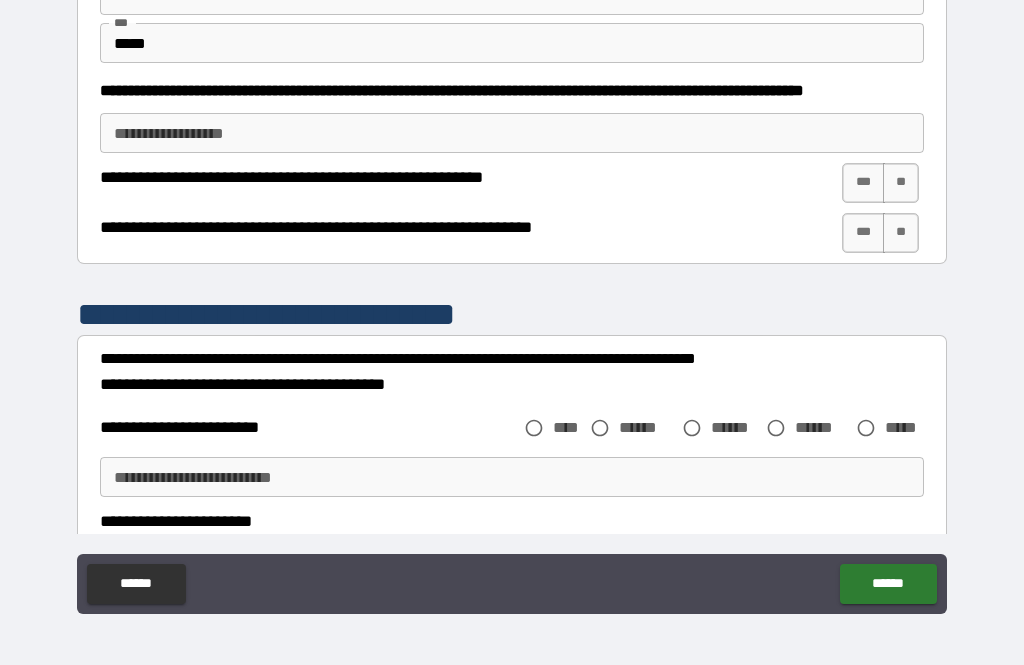 scroll, scrollTop: 927, scrollLeft: 0, axis: vertical 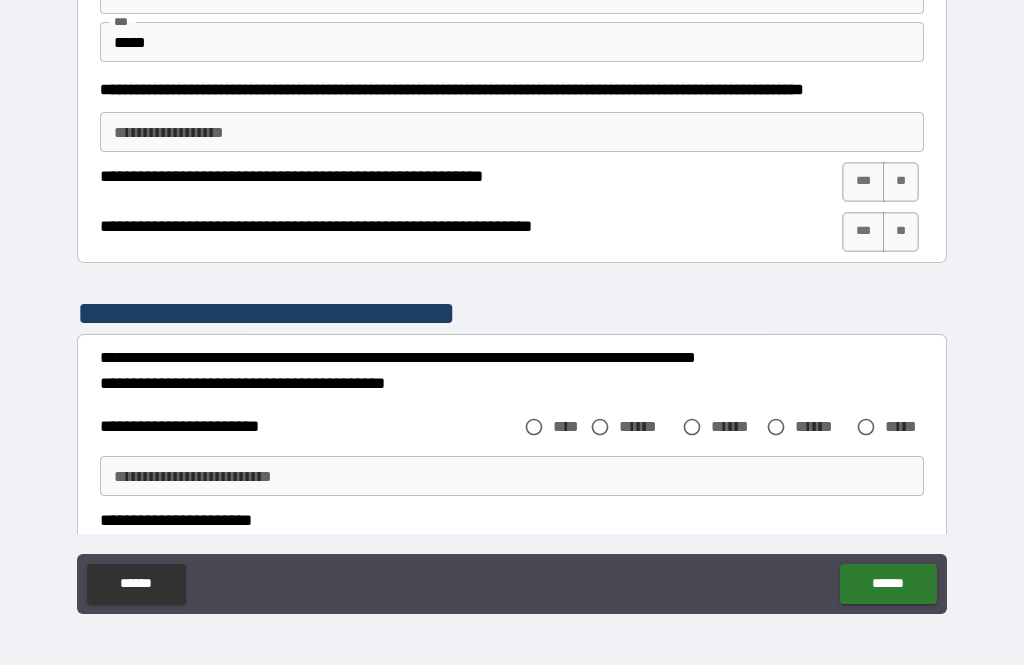 click on "***" at bounding box center (863, 182) 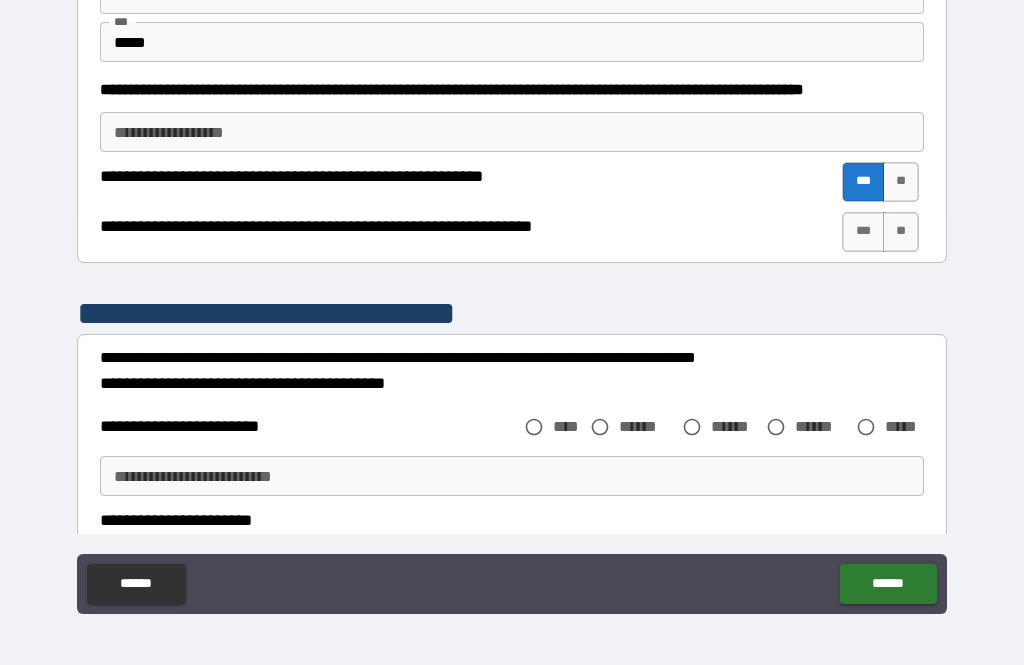 click on "***" at bounding box center [863, 232] 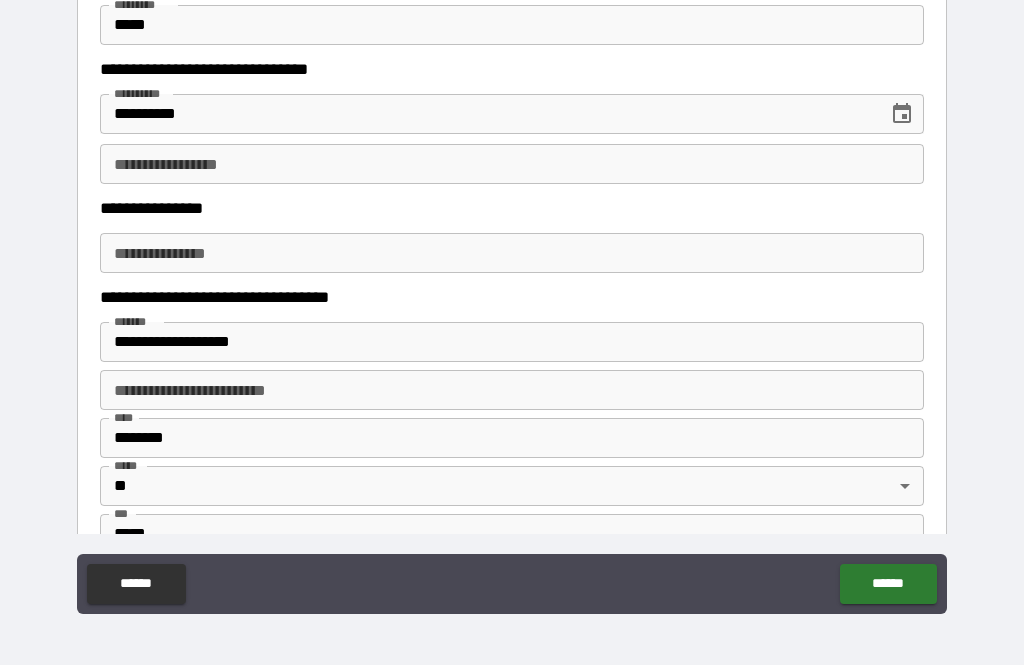 scroll, scrollTop: 1571, scrollLeft: 0, axis: vertical 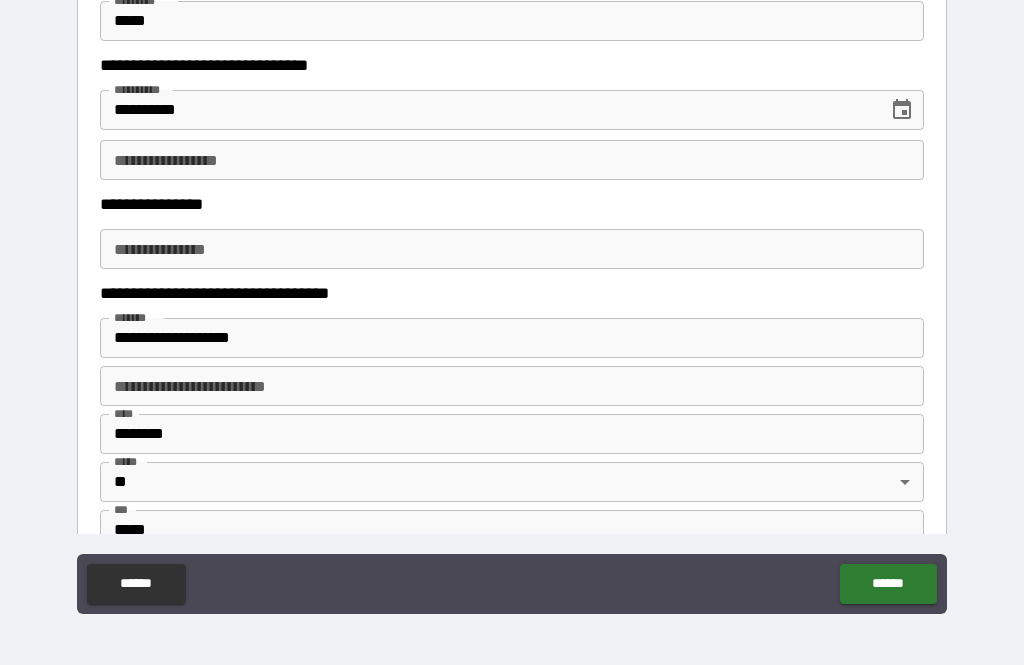 click on "**********" at bounding box center [512, 160] 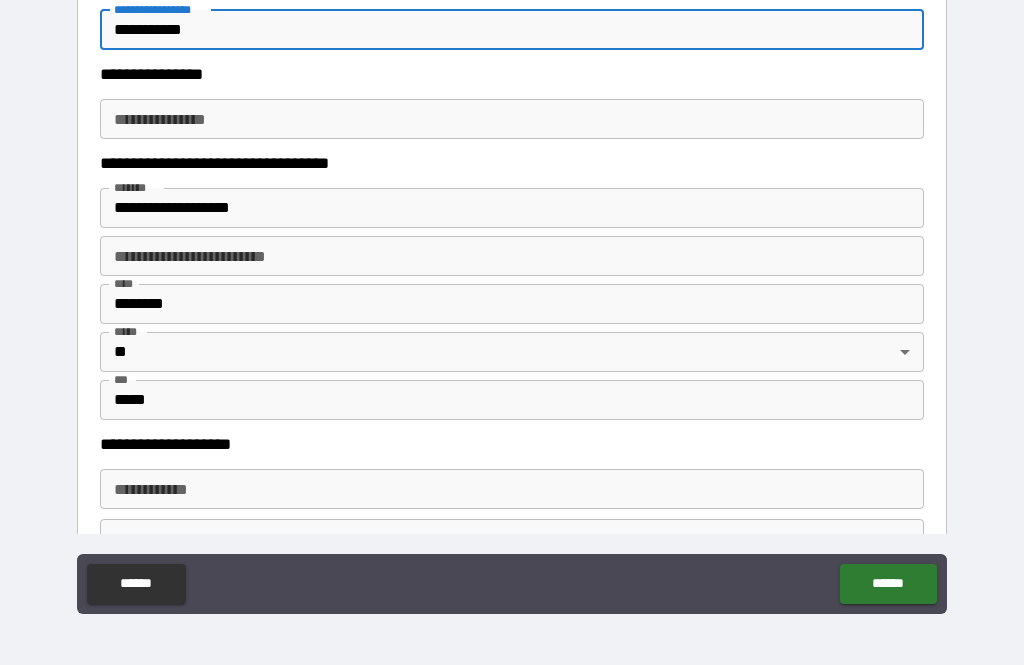 scroll, scrollTop: 1701, scrollLeft: 0, axis: vertical 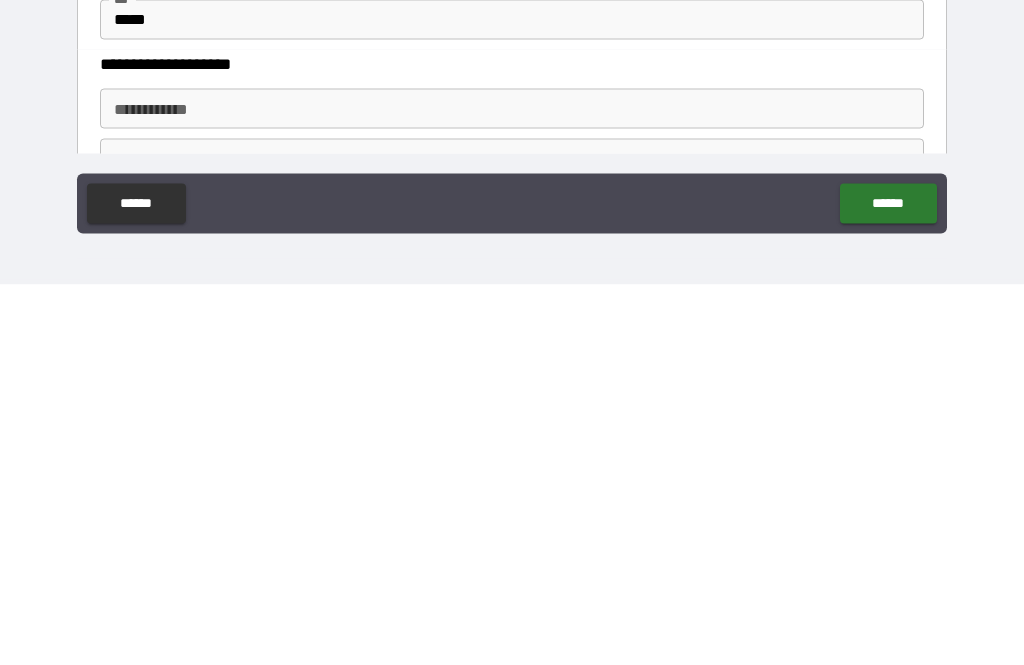 type on "*********" 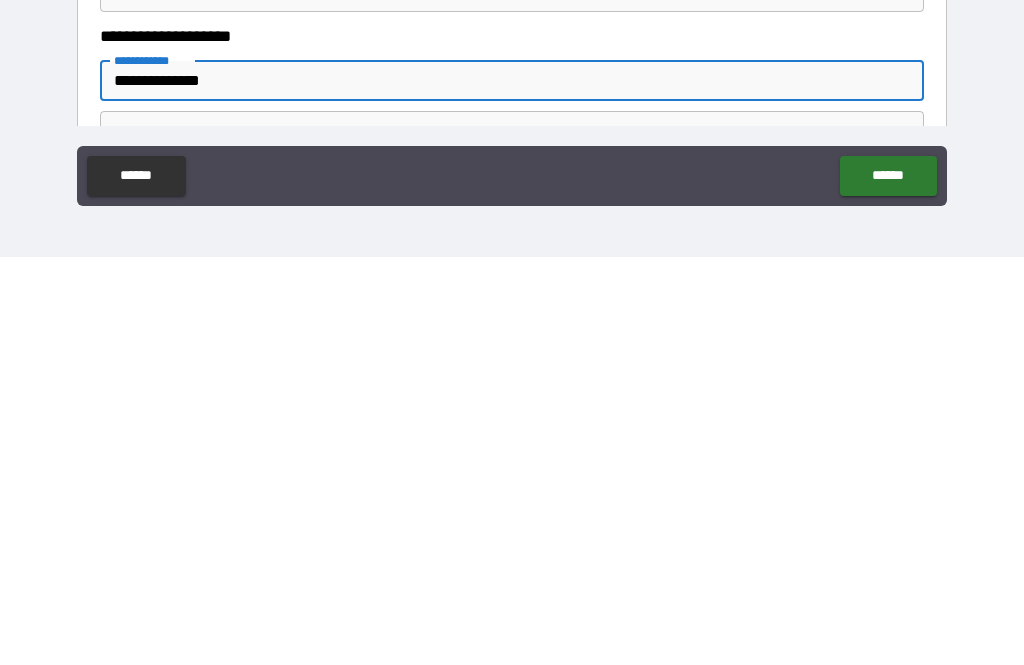 type on "**********" 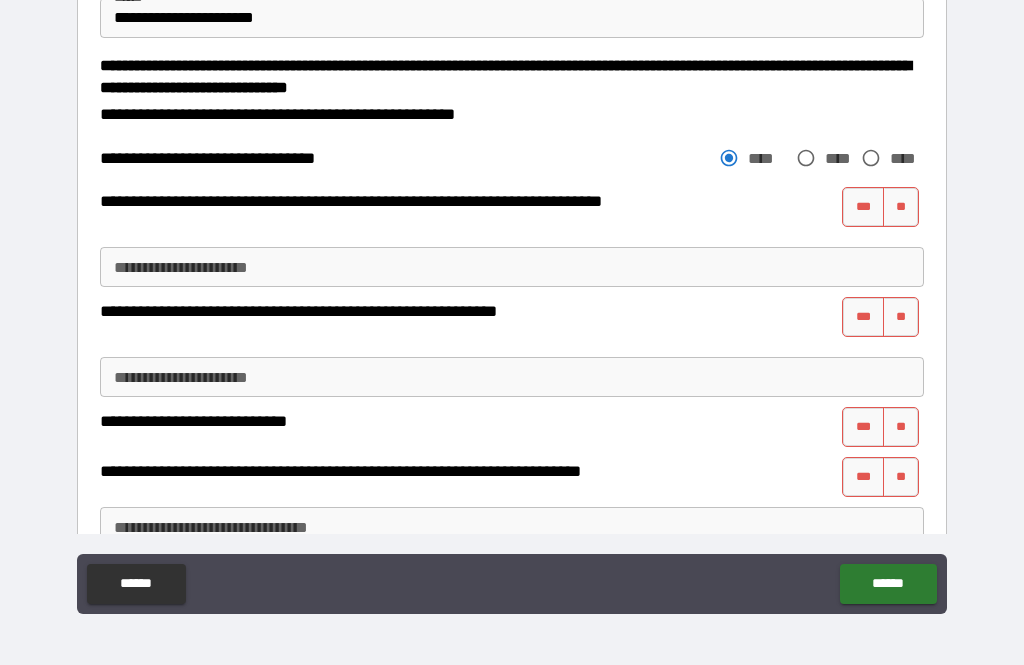 scroll, scrollTop: 2360, scrollLeft: 0, axis: vertical 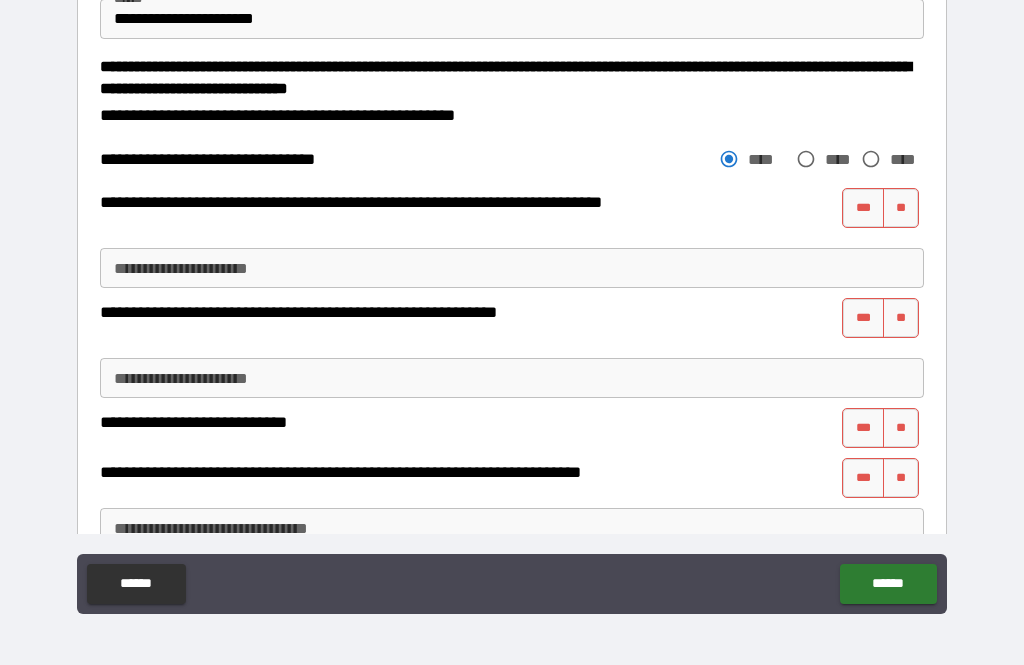 click on "**" at bounding box center (901, 208) 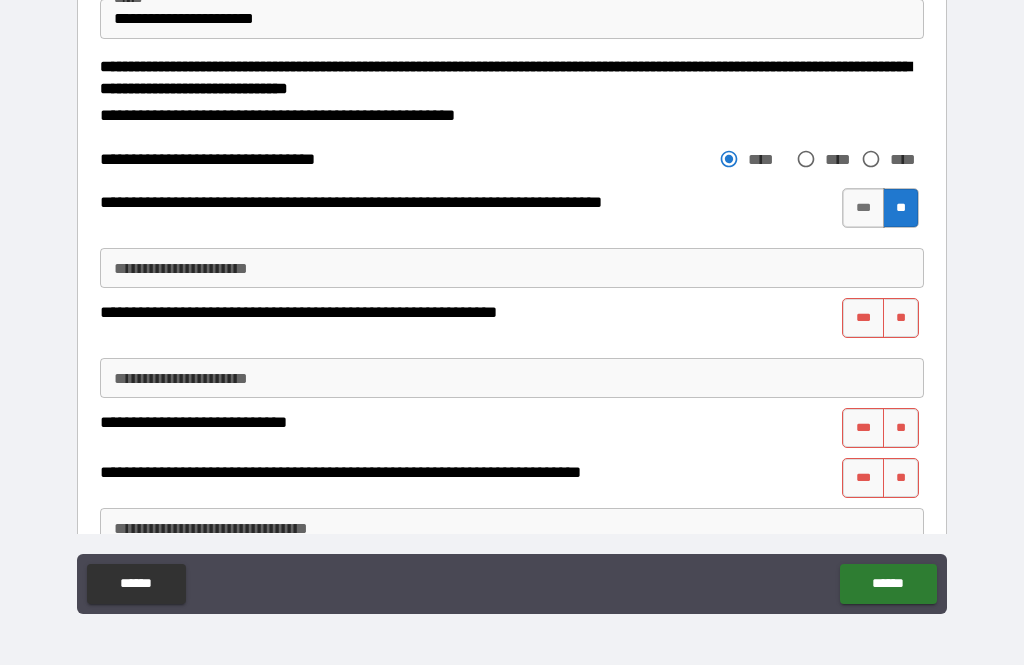 click on "**" at bounding box center (901, 318) 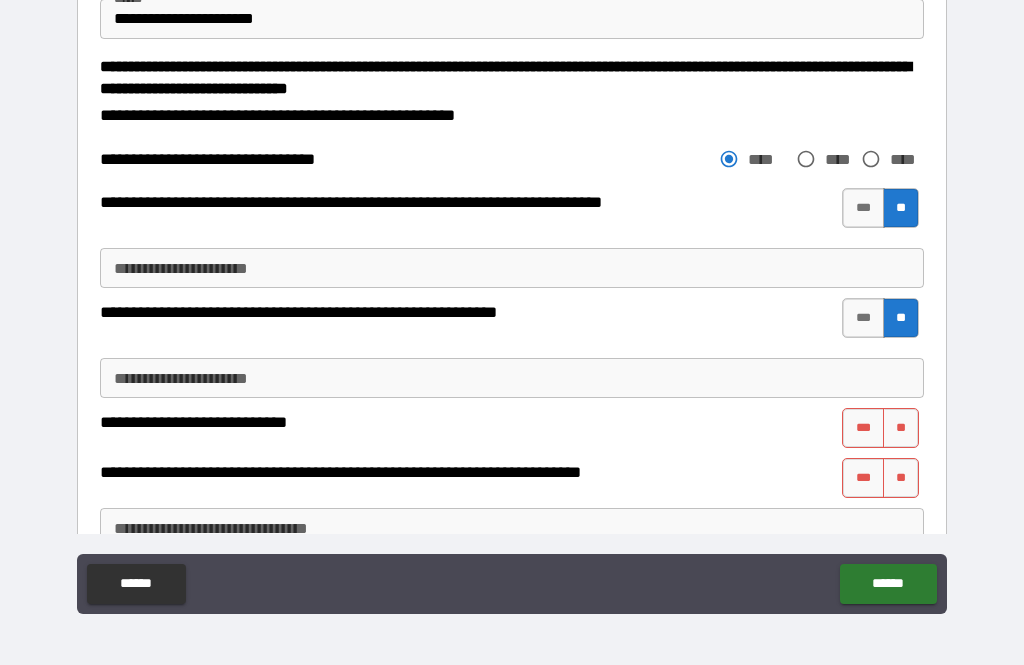 click on "**" at bounding box center (901, 428) 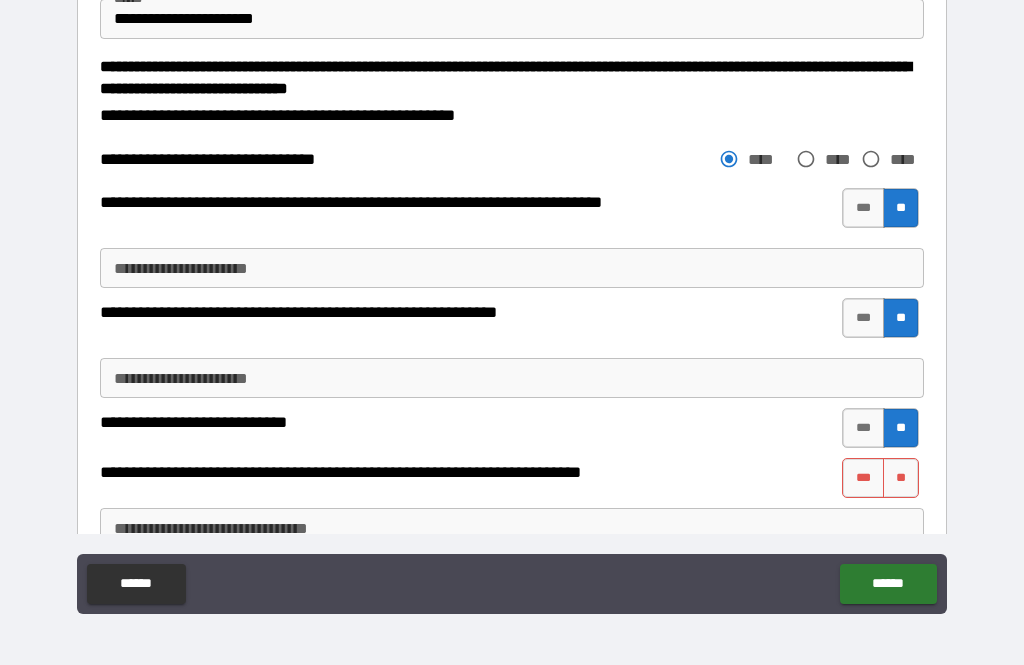 click on "**" at bounding box center (901, 478) 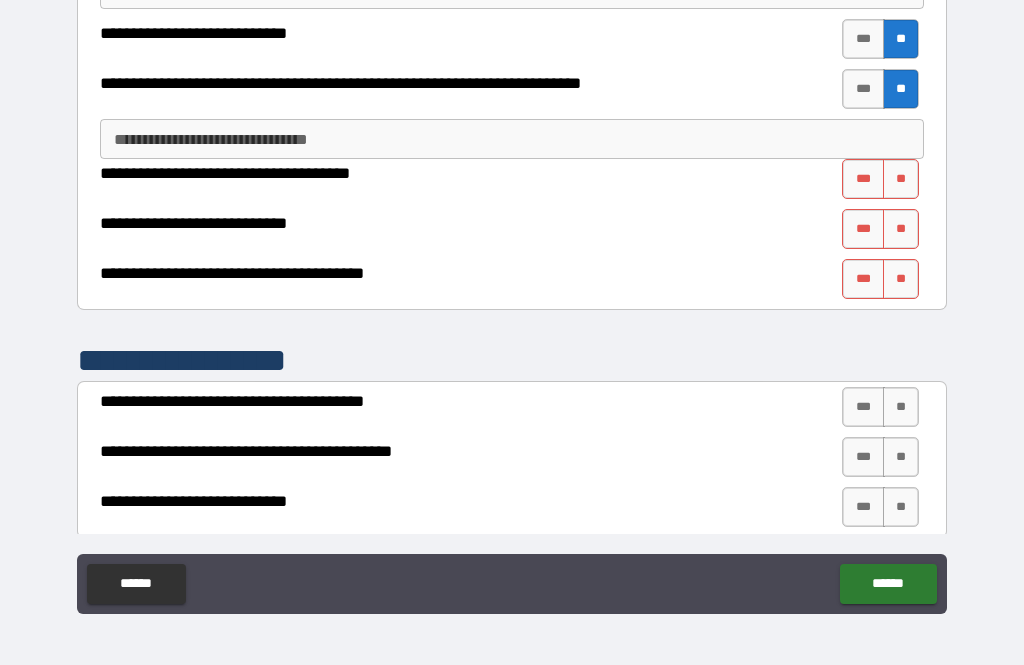 scroll, scrollTop: 2751, scrollLeft: 0, axis: vertical 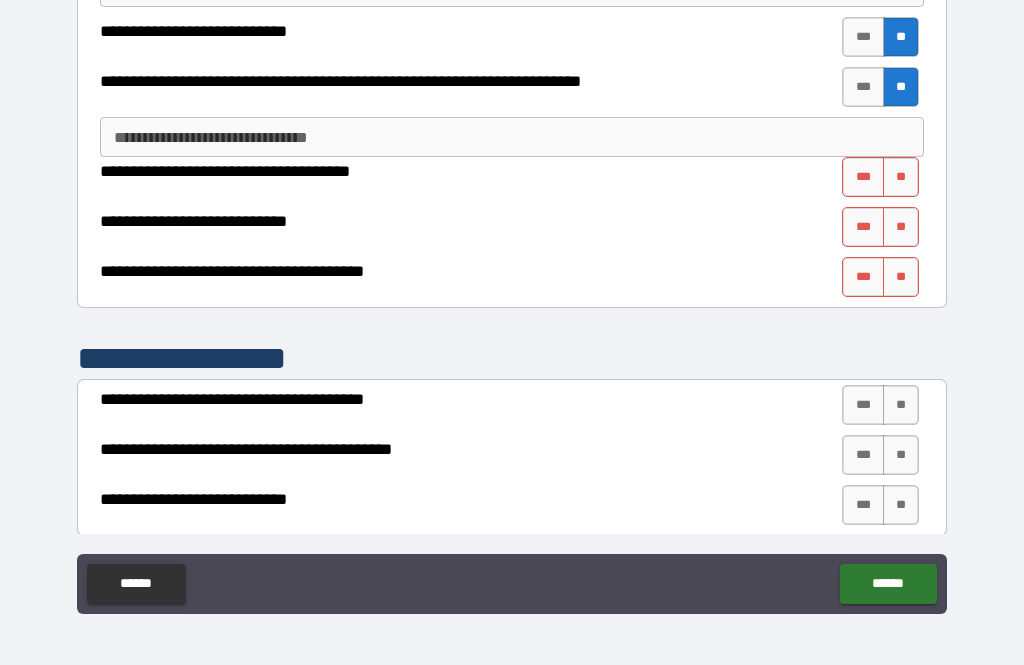 click on "**" at bounding box center (901, 177) 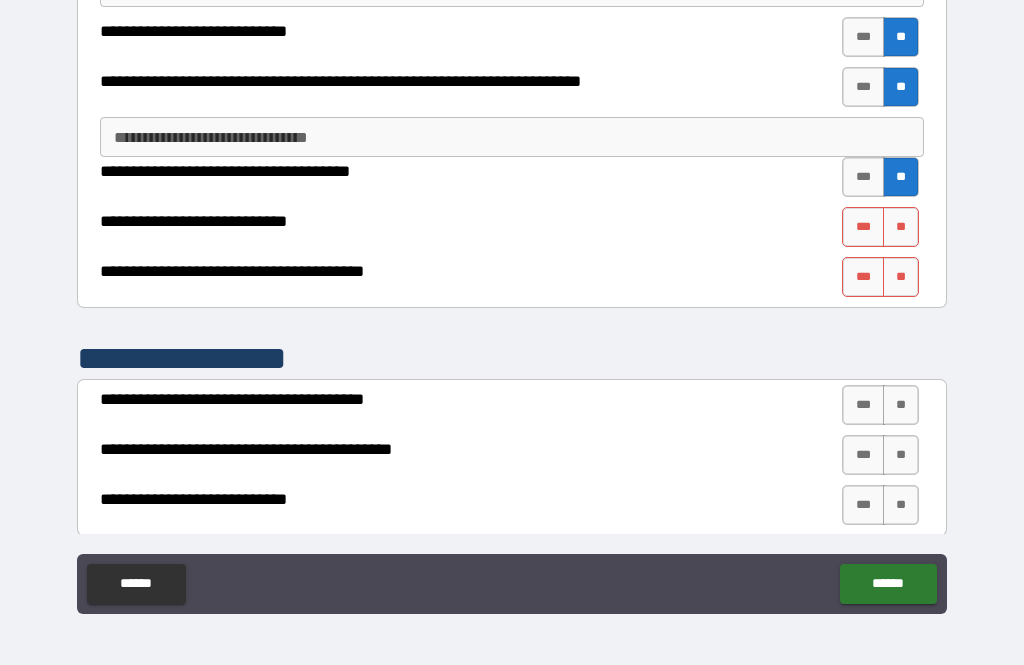 click on "**" at bounding box center (901, 227) 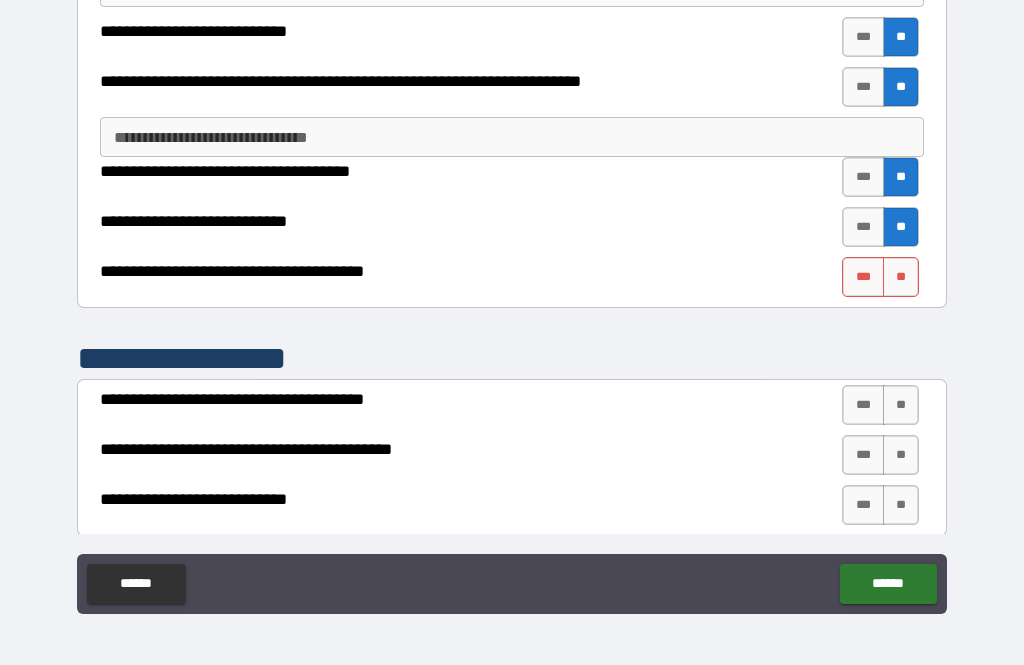 click on "**" at bounding box center [901, 277] 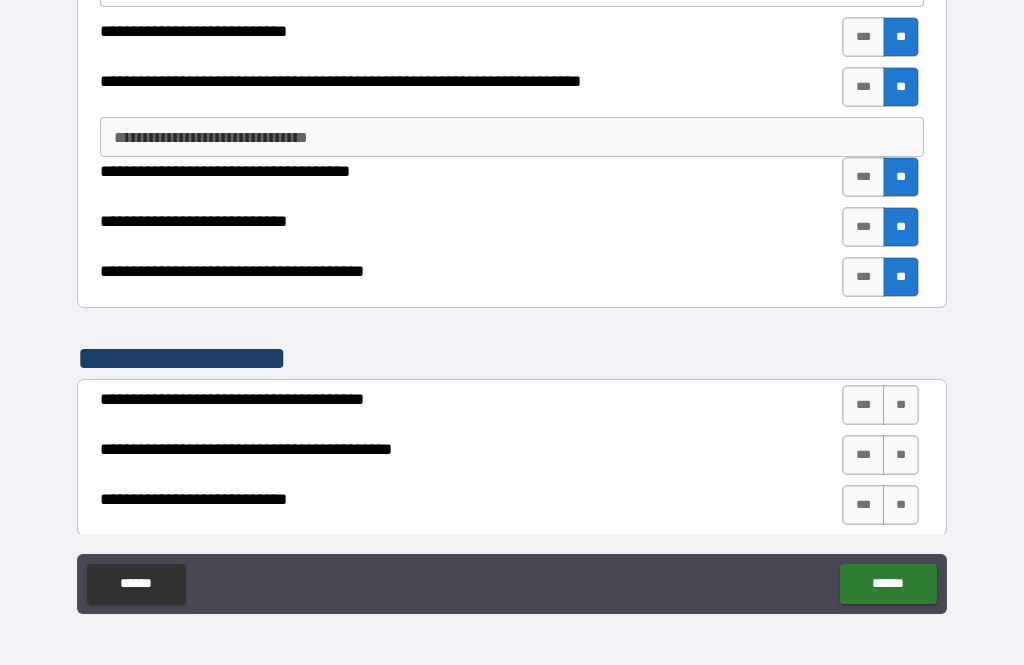 click on "**" at bounding box center [901, 405] 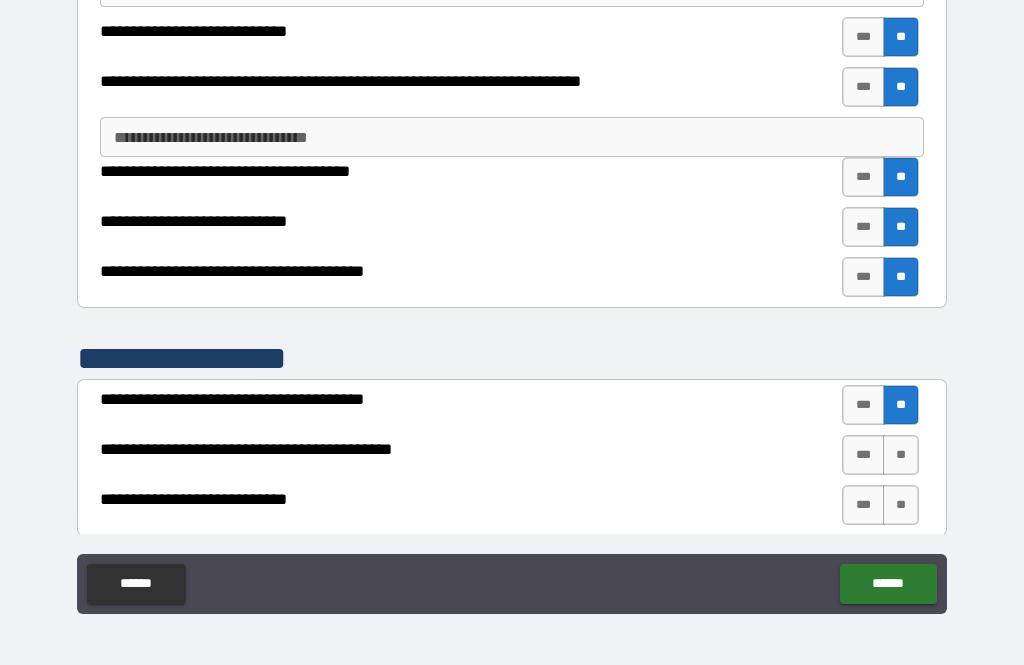 click on "**" at bounding box center (901, 455) 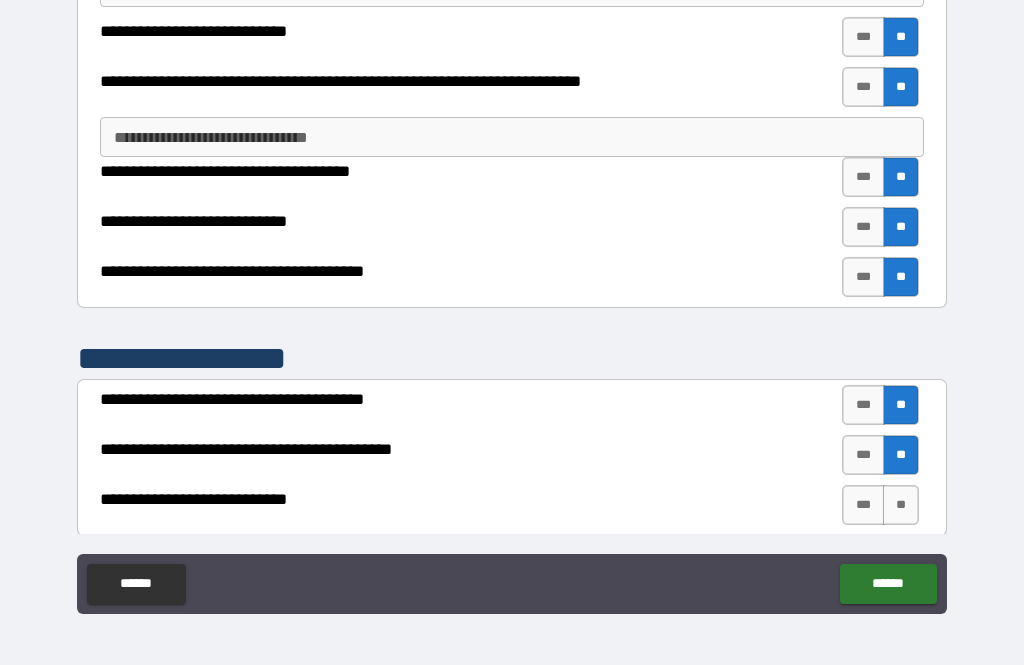 click on "**" at bounding box center [901, 505] 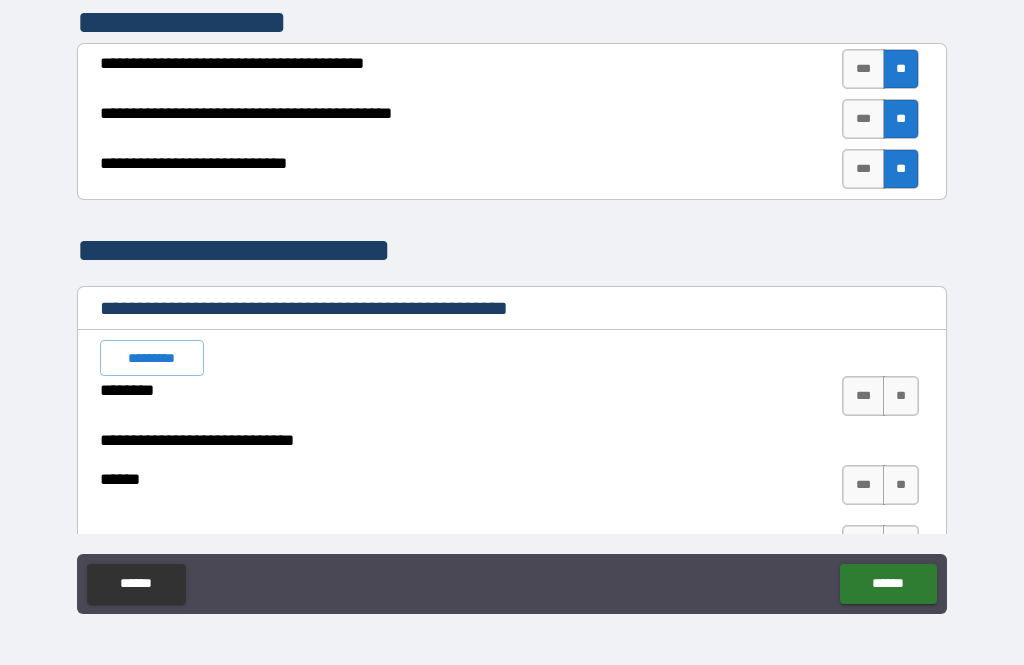 scroll, scrollTop: 3086, scrollLeft: 0, axis: vertical 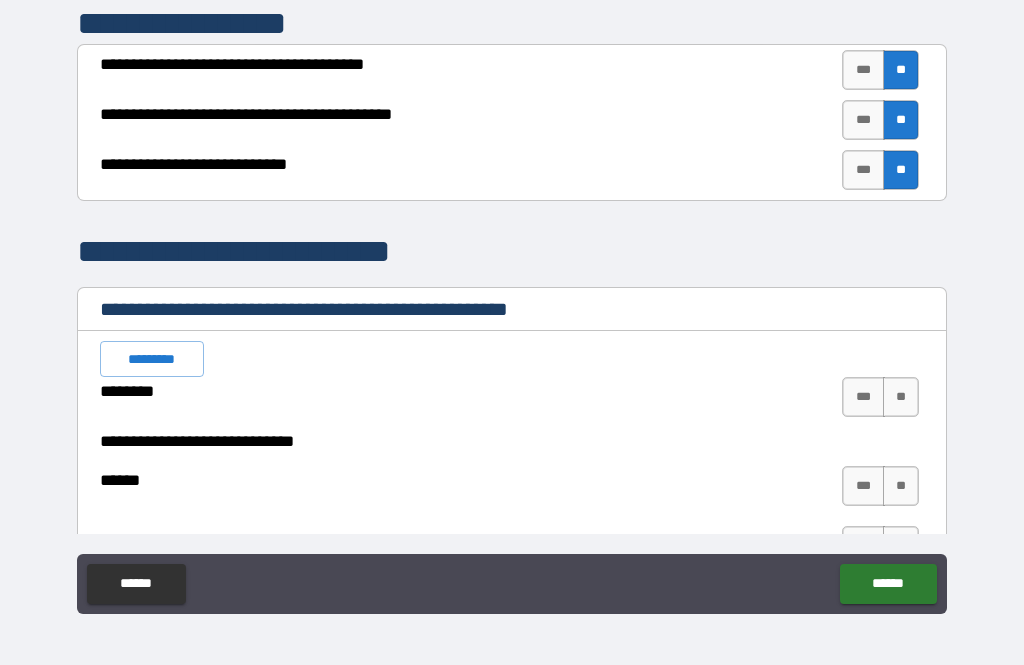 click on "***" at bounding box center [863, 70] 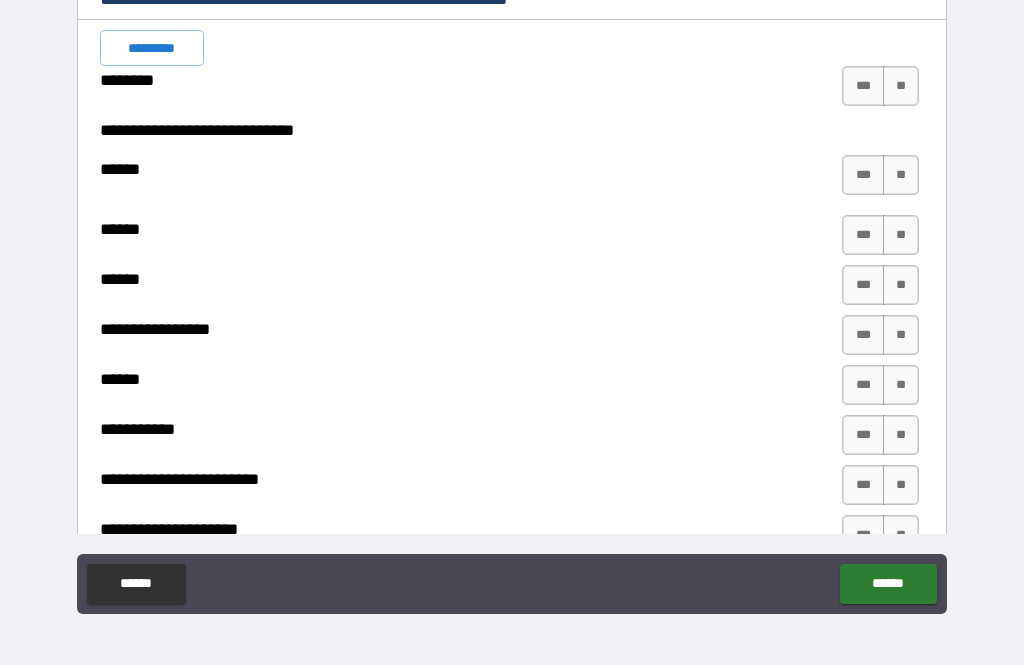 scroll, scrollTop: 3400, scrollLeft: 0, axis: vertical 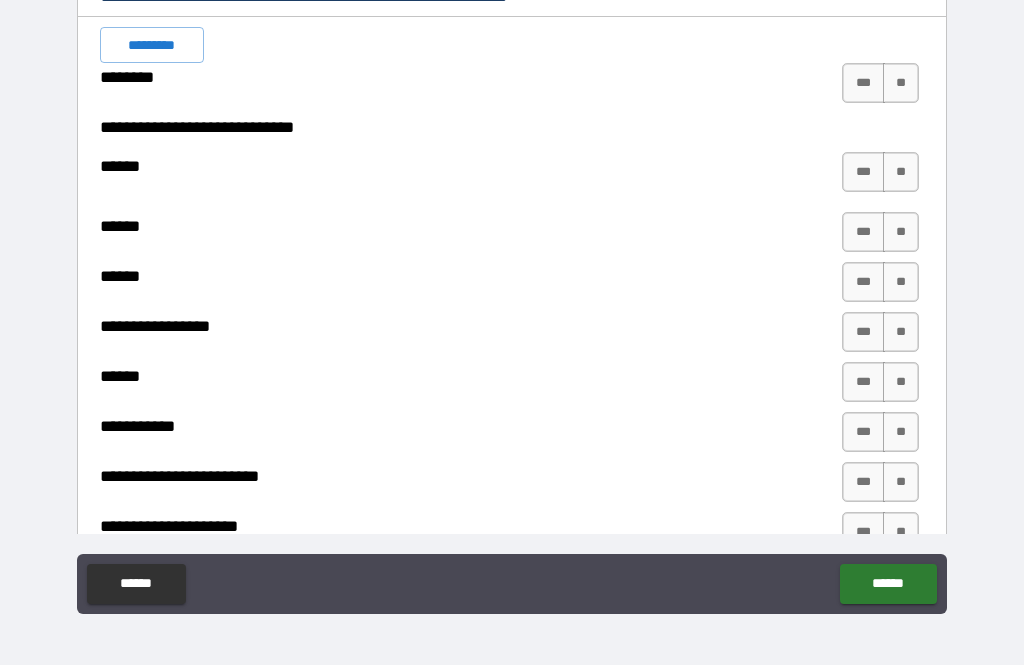 click on "*********" at bounding box center [152, 45] 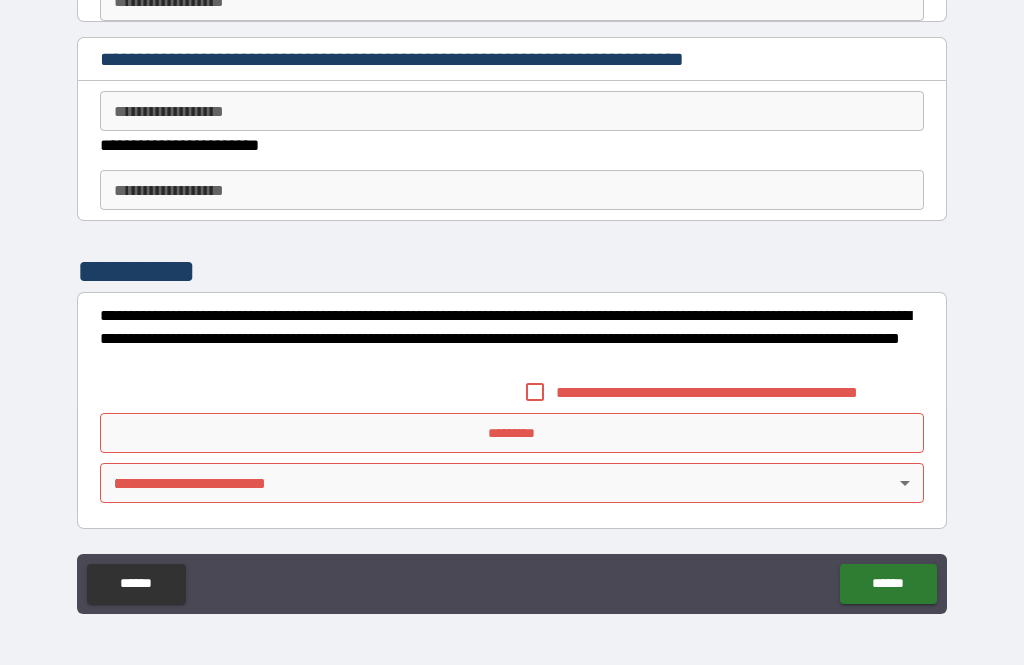 scroll, scrollTop: 4971, scrollLeft: 0, axis: vertical 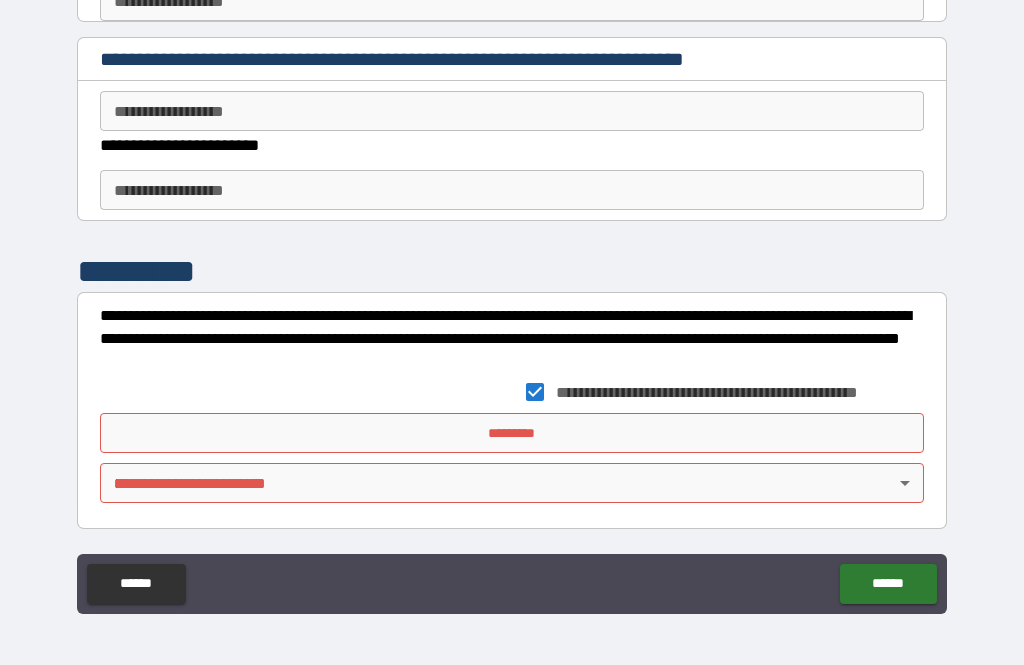 click on "*********" at bounding box center [512, 433] 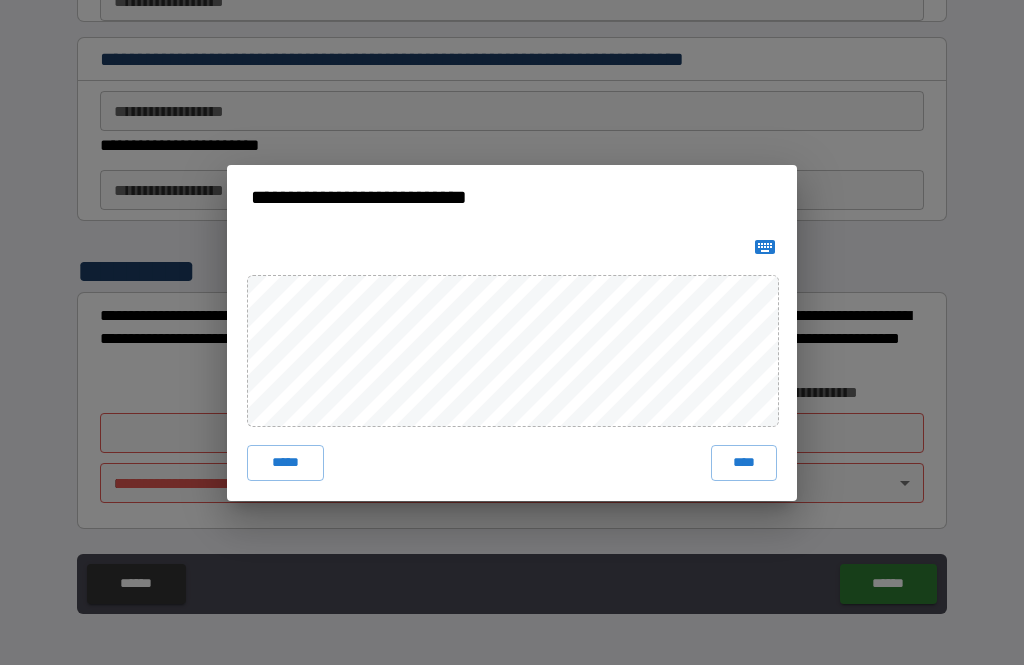 click on "****" at bounding box center (744, 463) 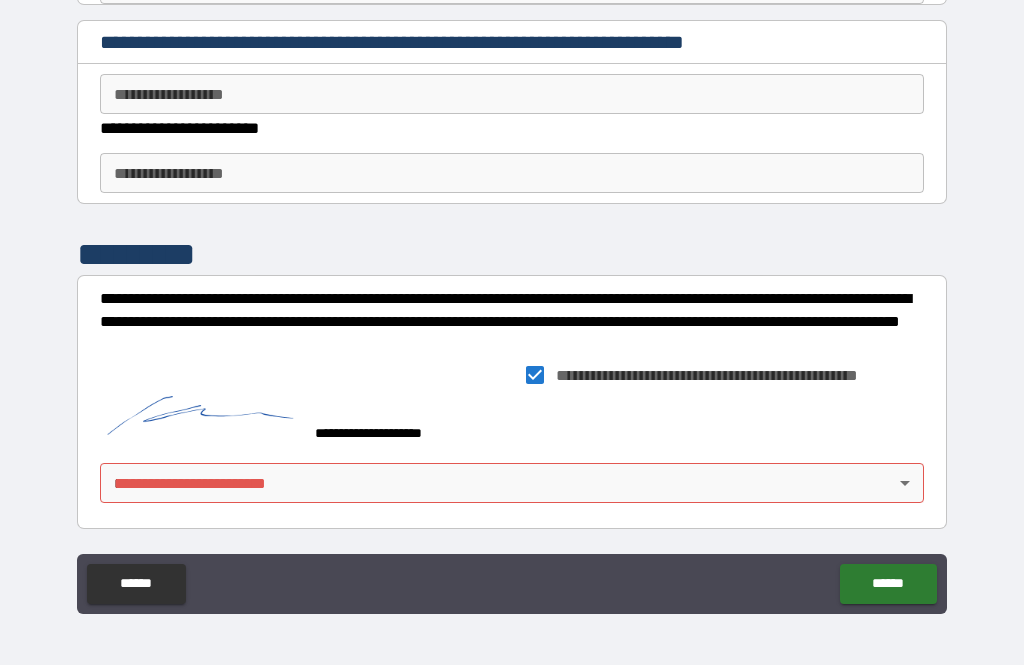 click on "**********" at bounding box center [512, 300] 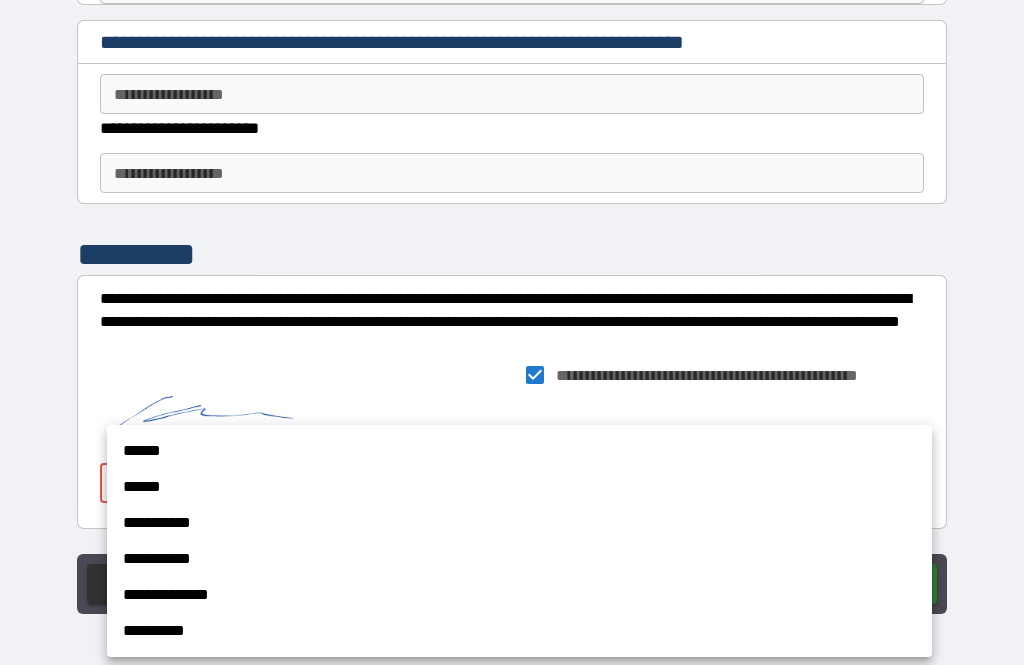 click on "******" at bounding box center (519, 451) 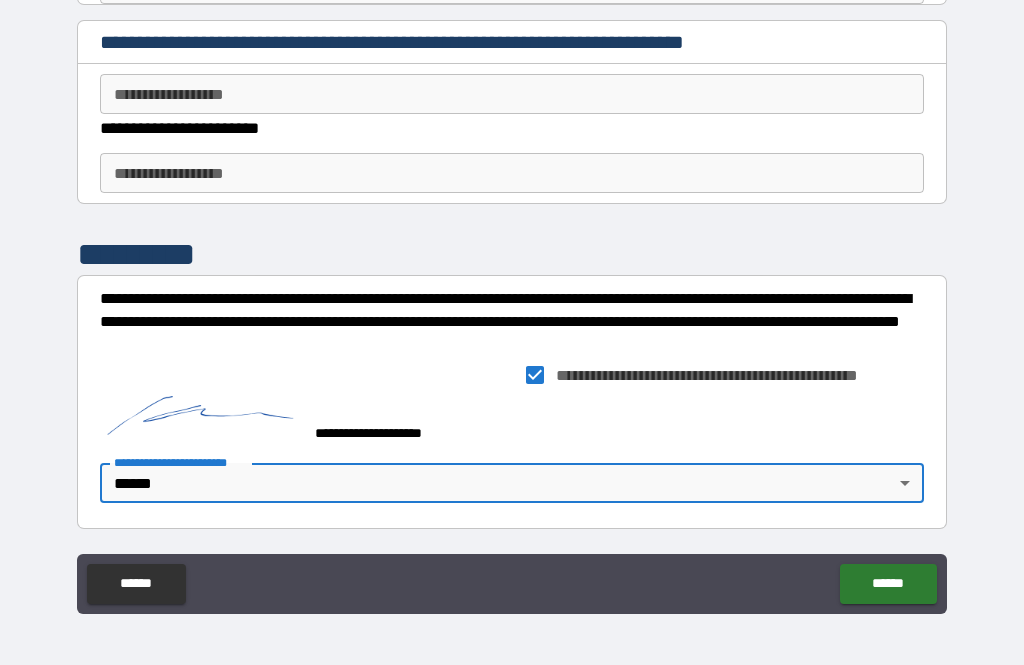 type on "******" 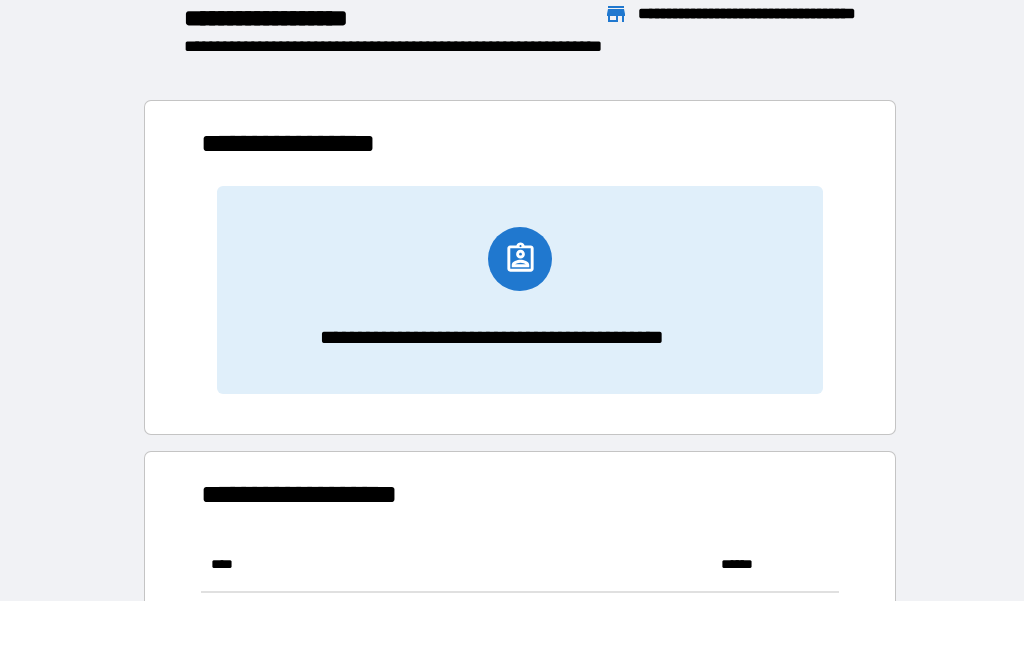scroll, scrollTop: 1, scrollLeft: 1, axis: both 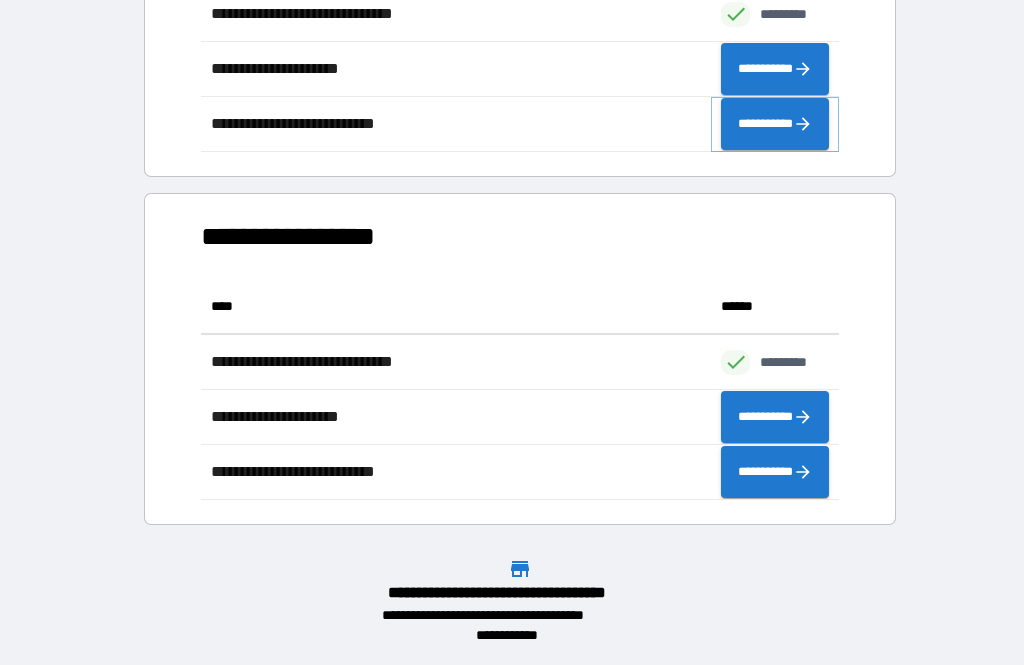 click 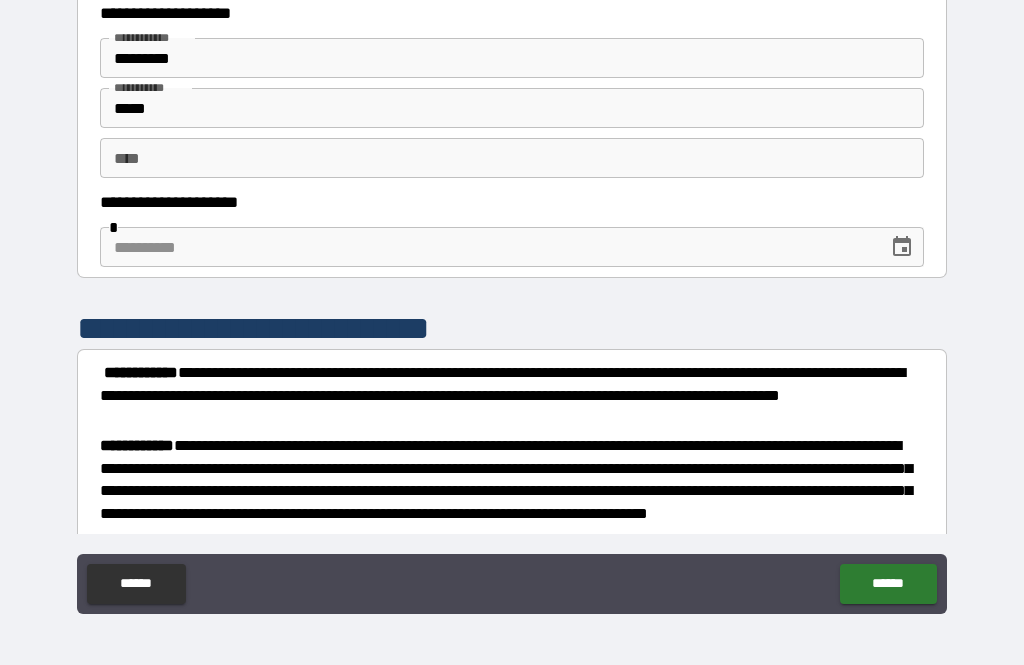 scroll, scrollTop: 33, scrollLeft: 0, axis: vertical 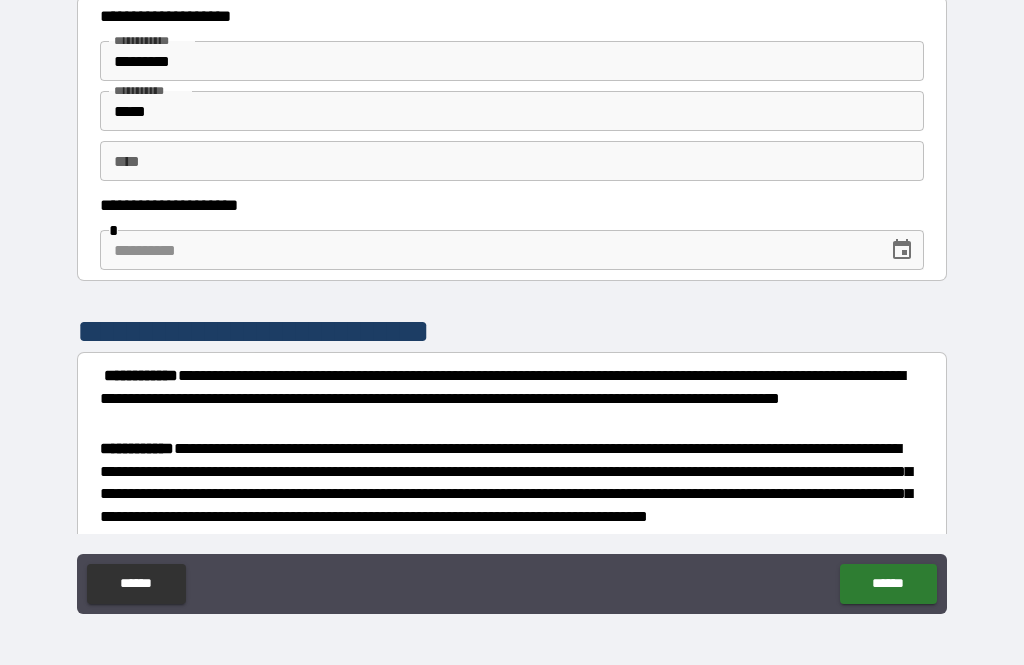 click at bounding box center [487, 250] 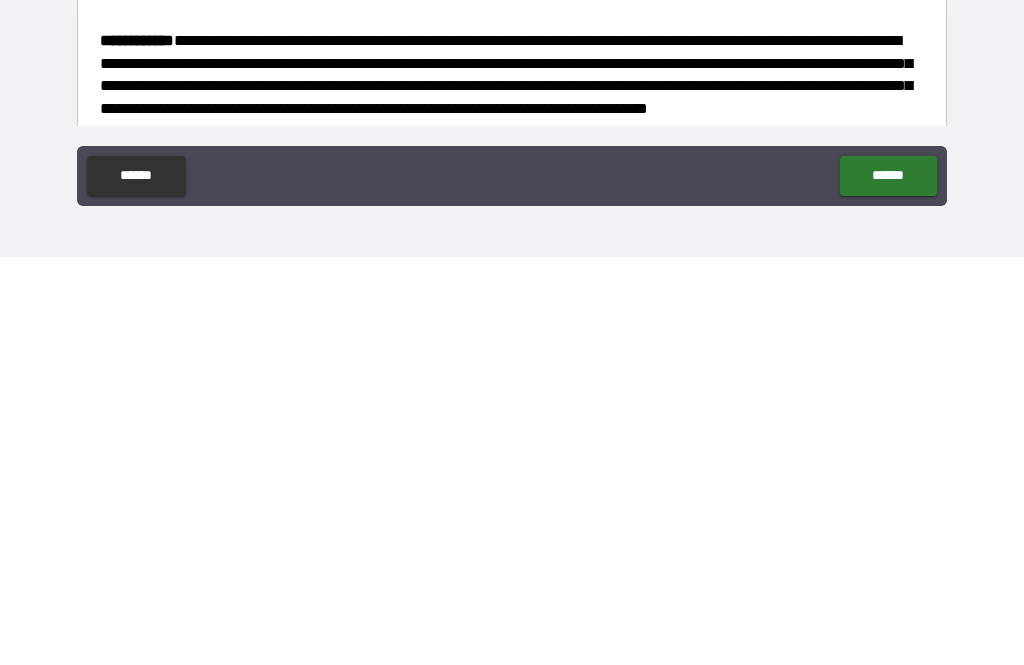 type on "**********" 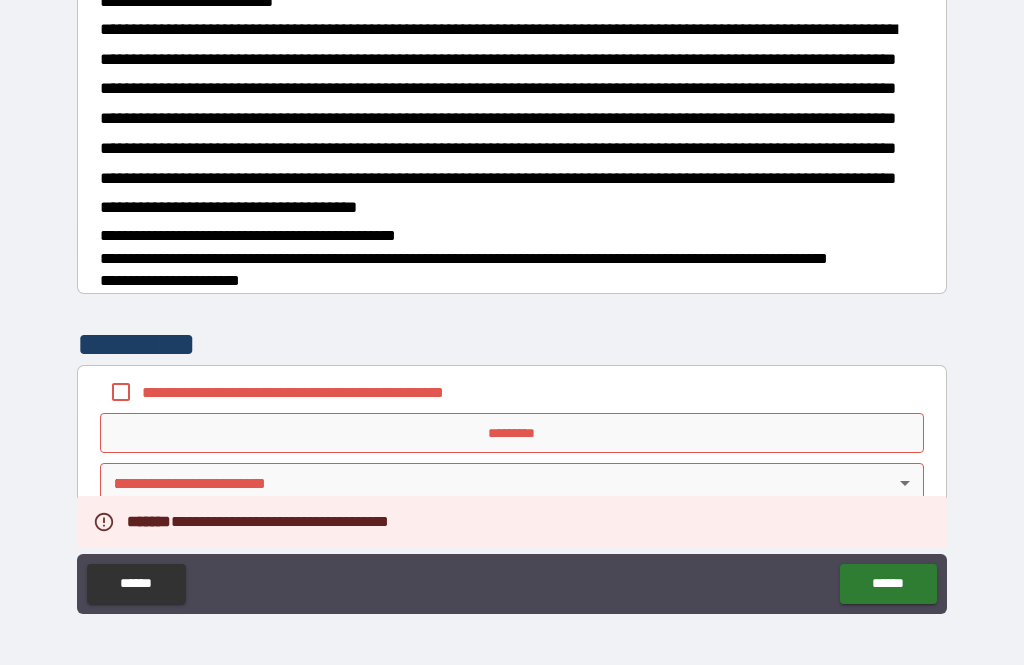 scroll, scrollTop: 1697, scrollLeft: 0, axis: vertical 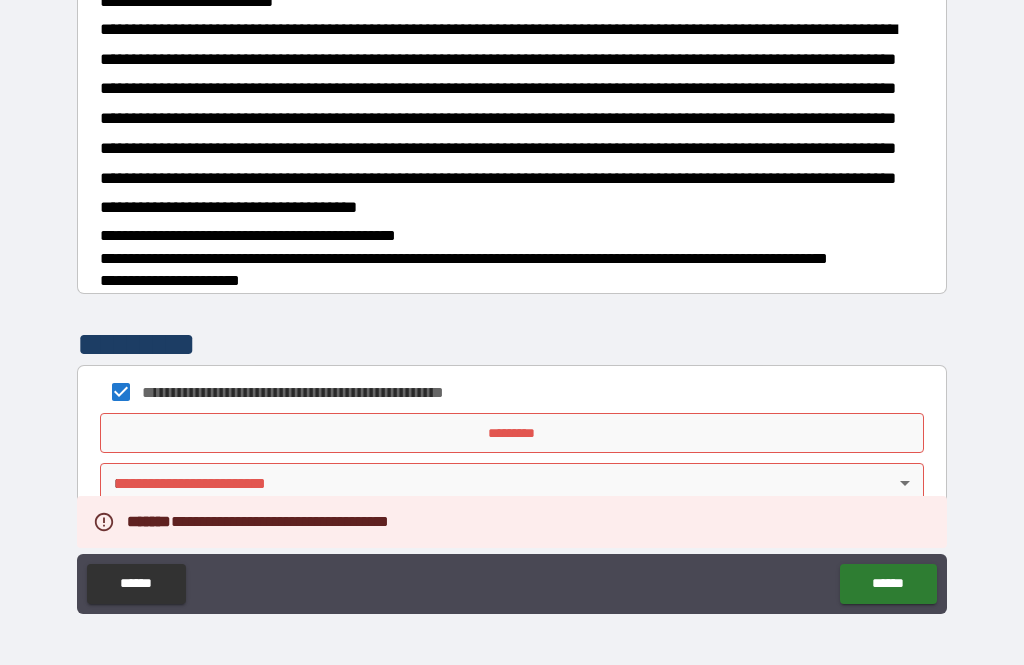 click on "*********" at bounding box center [512, 433] 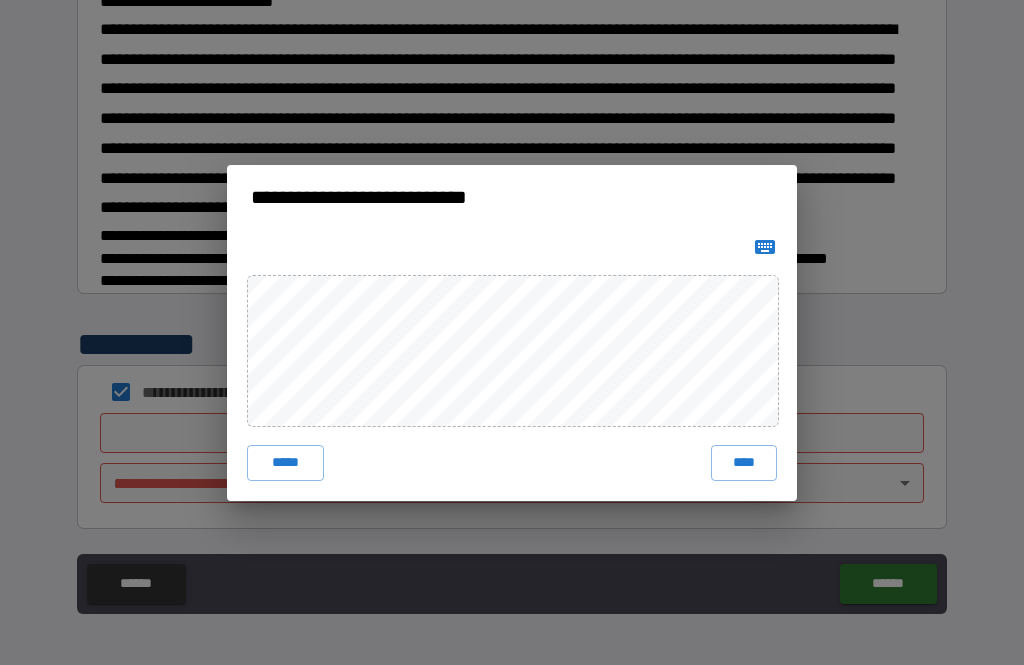 click on "****" at bounding box center (744, 463) 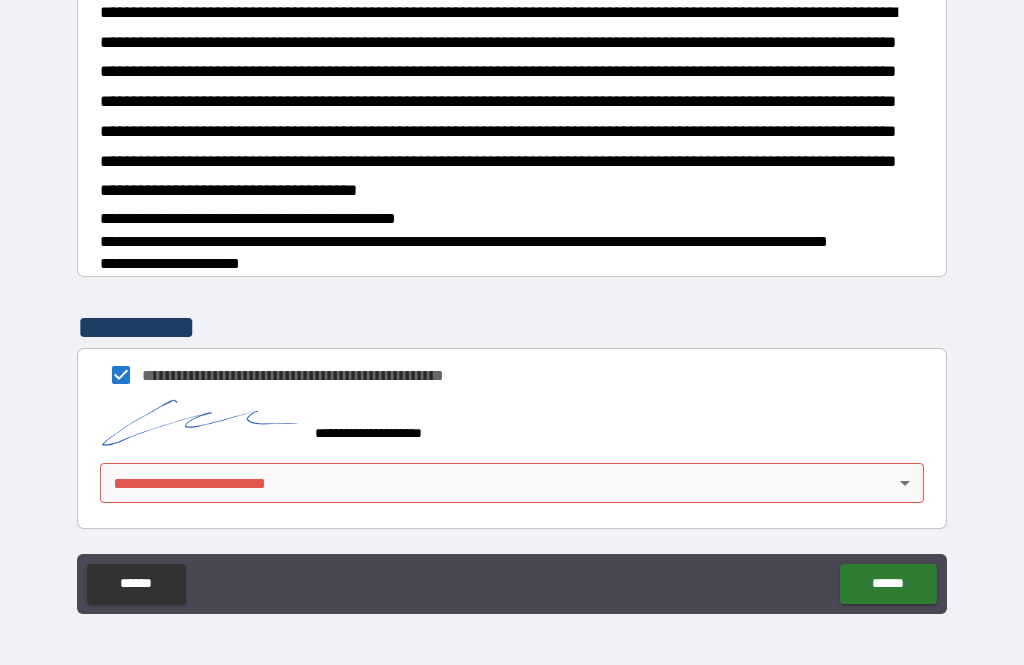 click on "**********" at bounding box center (512, 300) 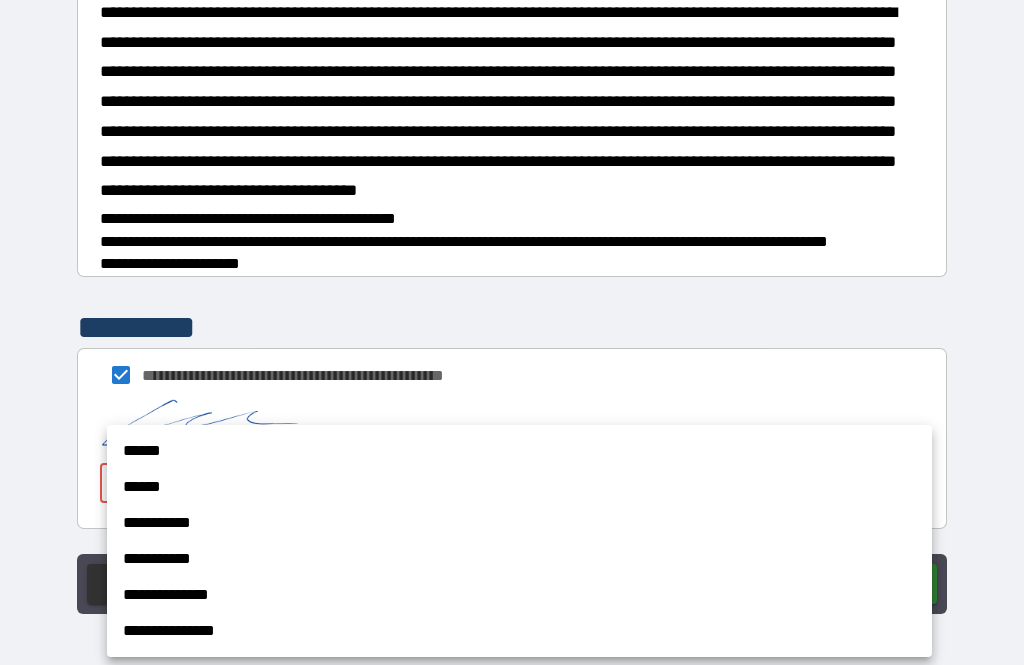 click on "******" at bounding box center (519, 451) 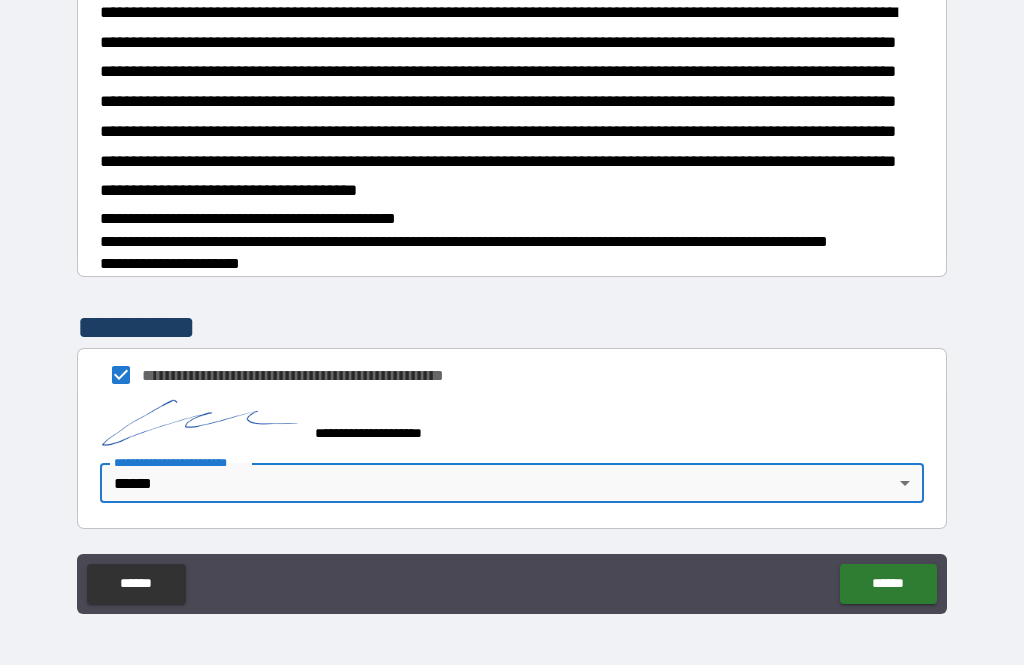 click on "******" at bounding box center (888, 584) 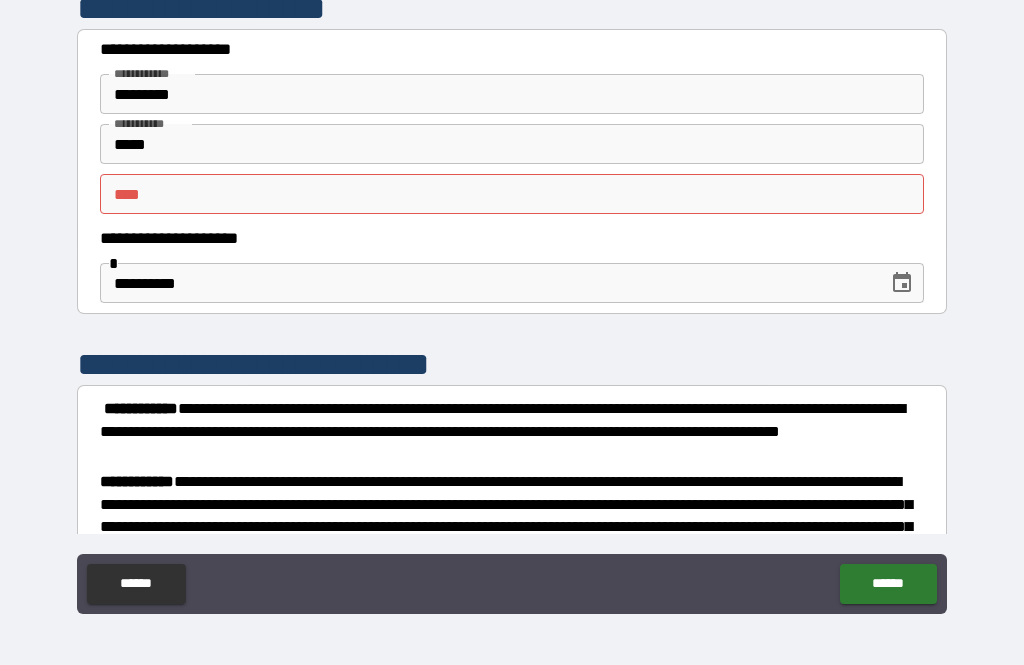 scroll, scrollTop: 0, scrollLeft: 0, axis: both 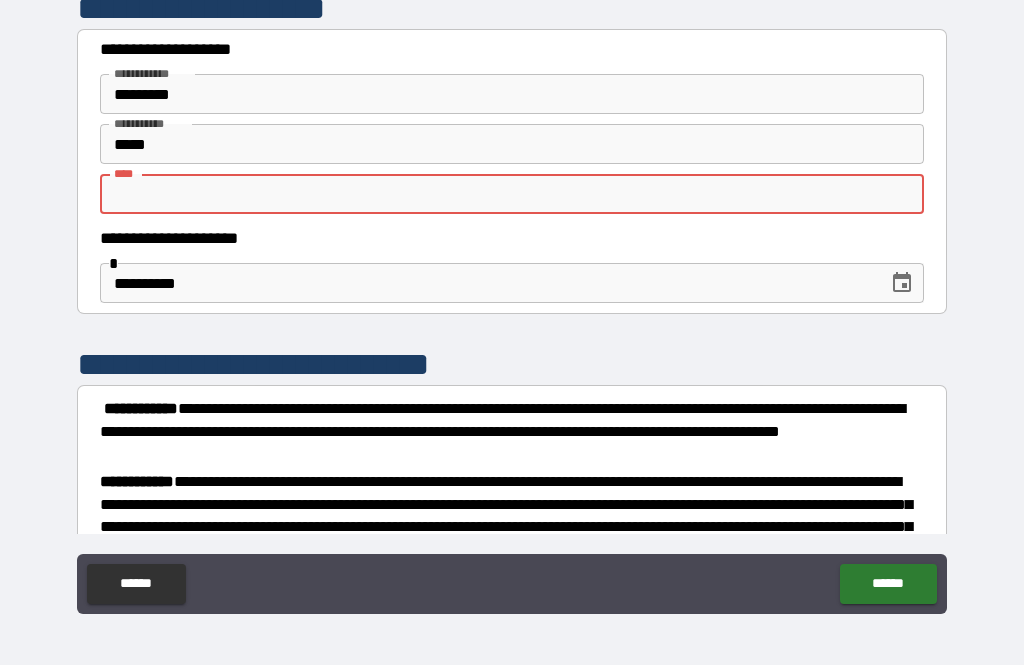 type on "*" 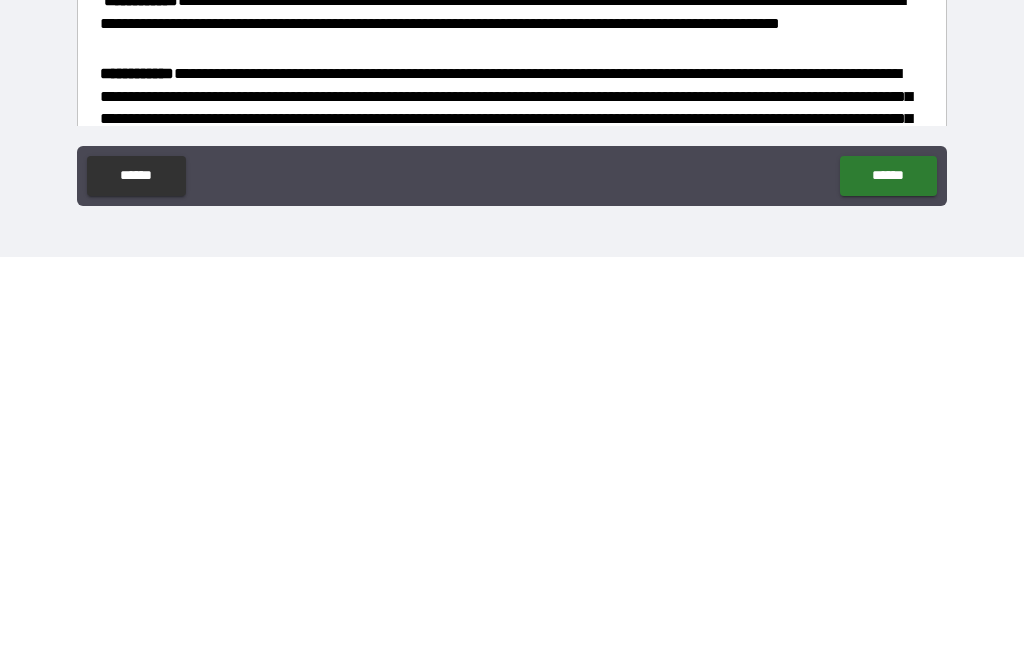 click on "******" at bounding box center (888, 584) 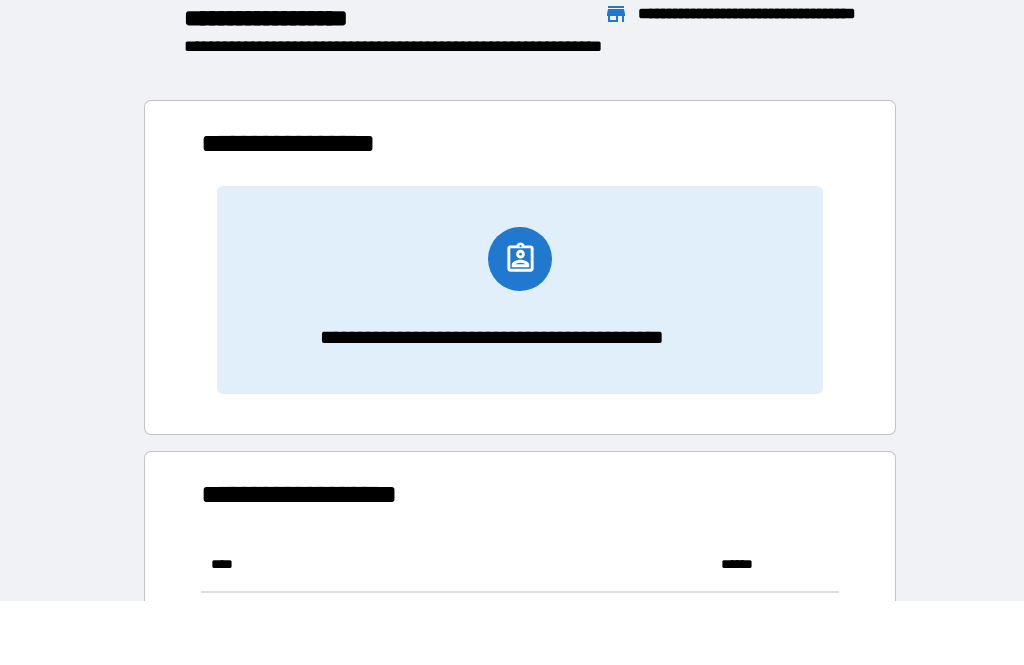 scroll, scrollTop: 1, scrollLeft: 1, axis: both 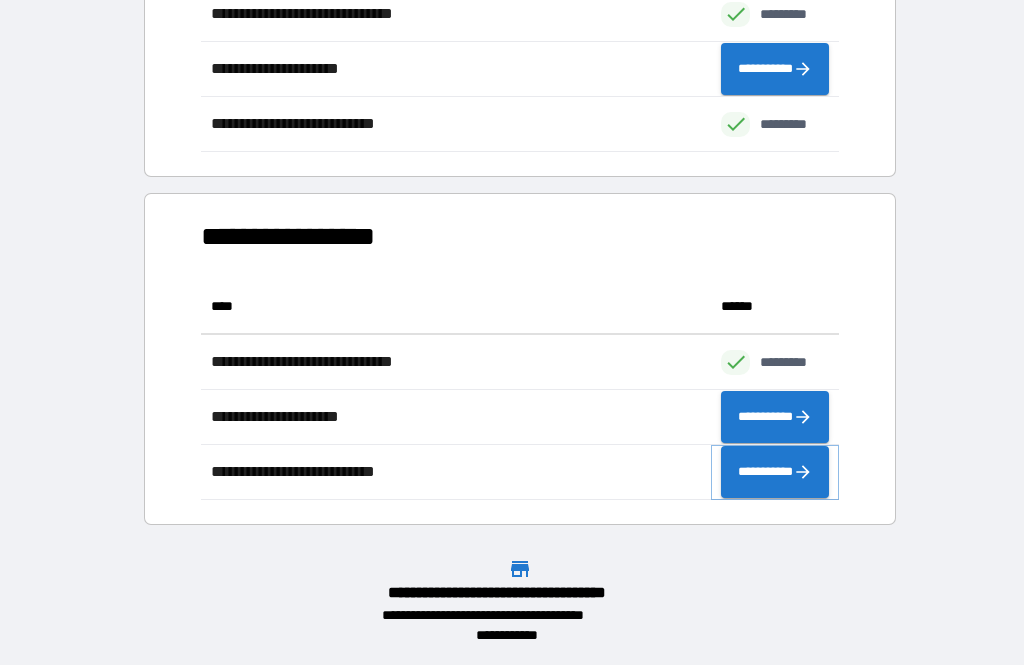 click on "**********" at bounding box center (775, 472) 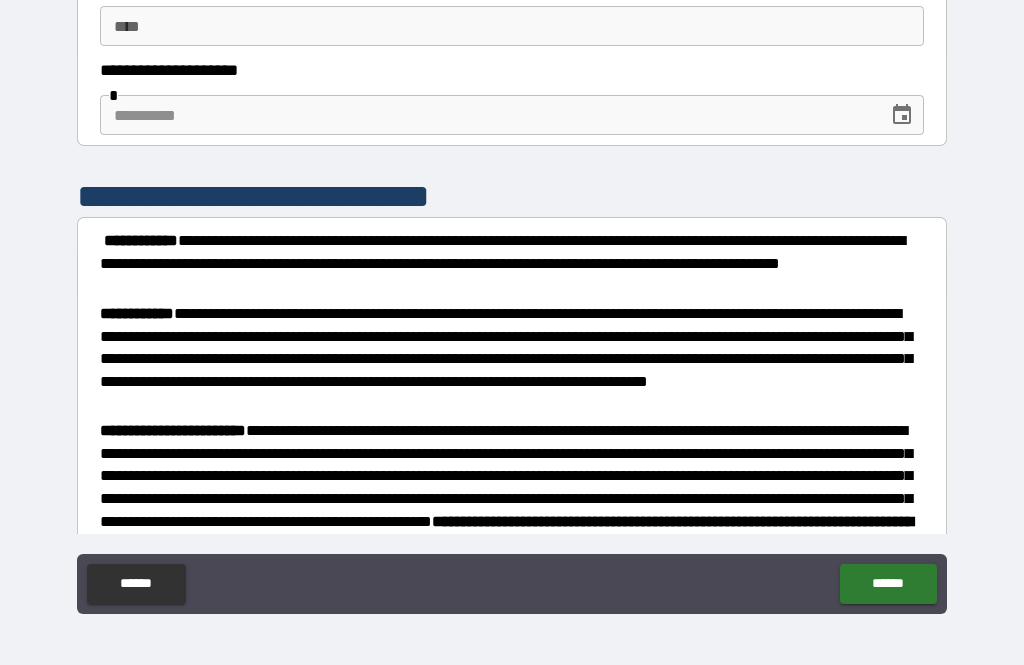 scroll, scrollTop: 159, scrollLeft: 0, axis: vertical 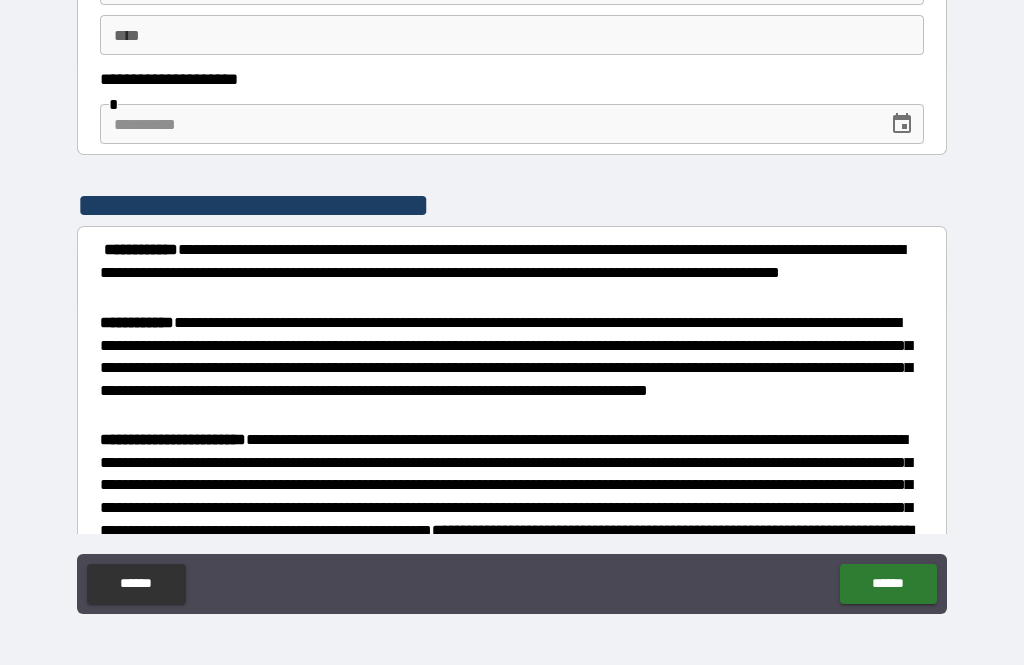 click at bounding box center (487, 124) 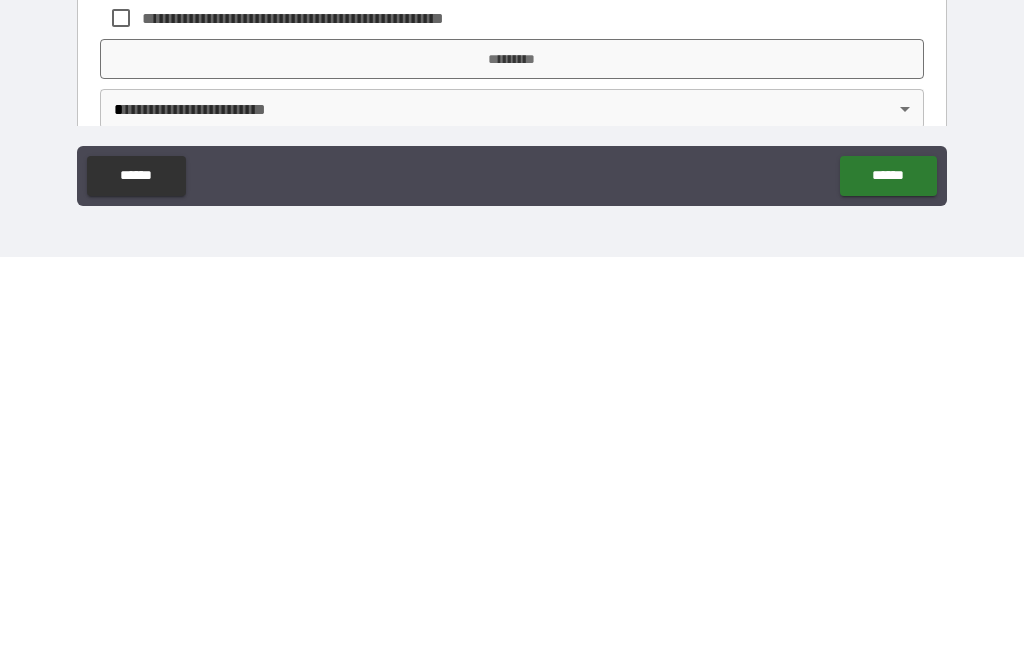 scroll, scrollTop: 1642, scrollLeft: 0, axis: vertical 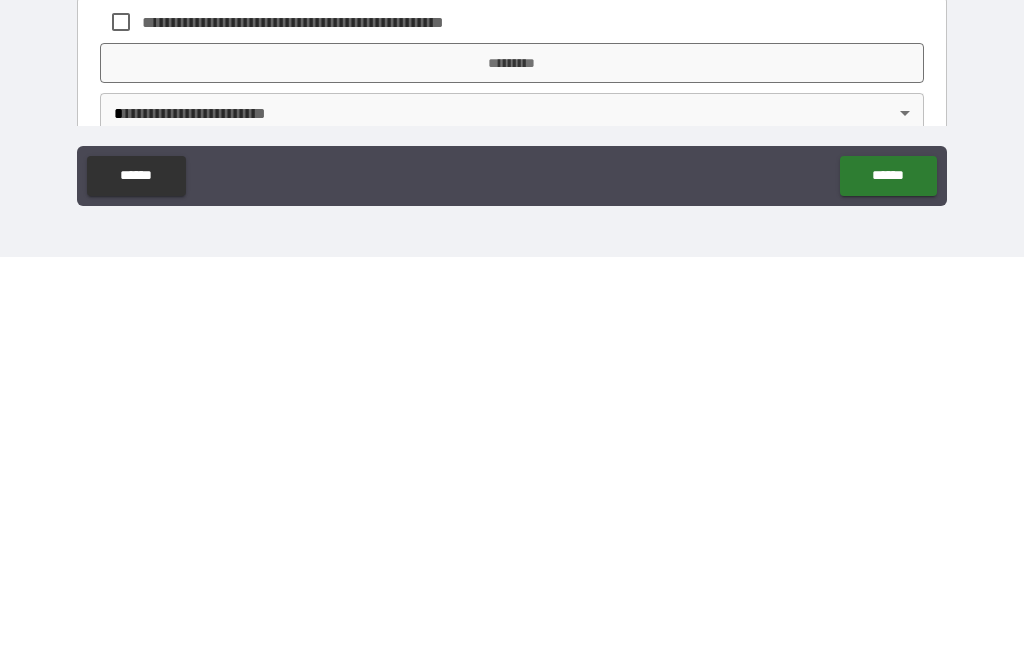 type on "**********" 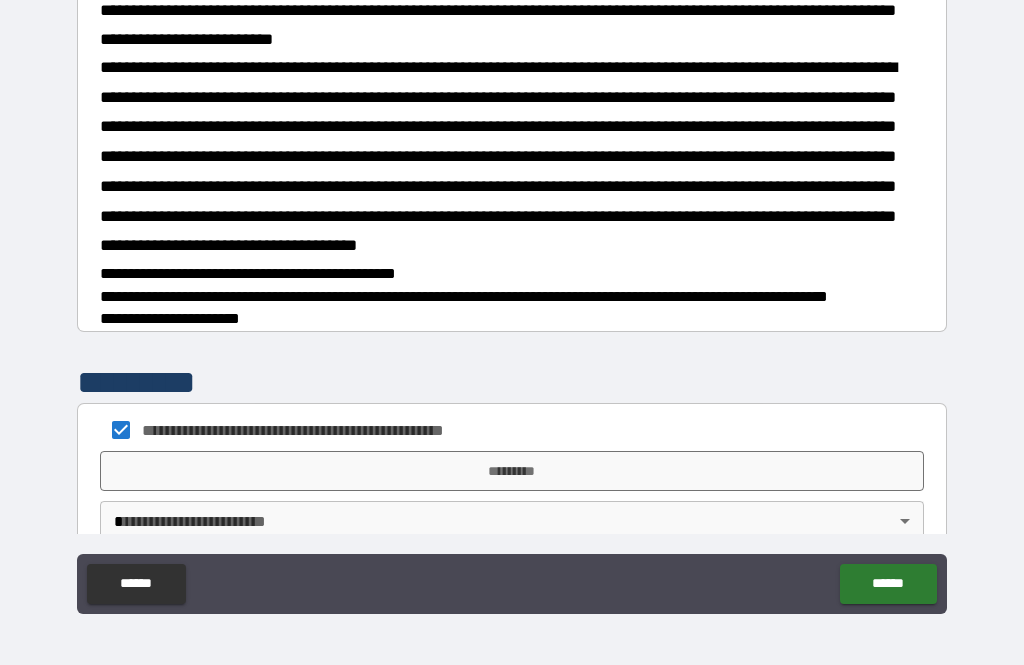click on "*********" at bounding box center (512, 471) 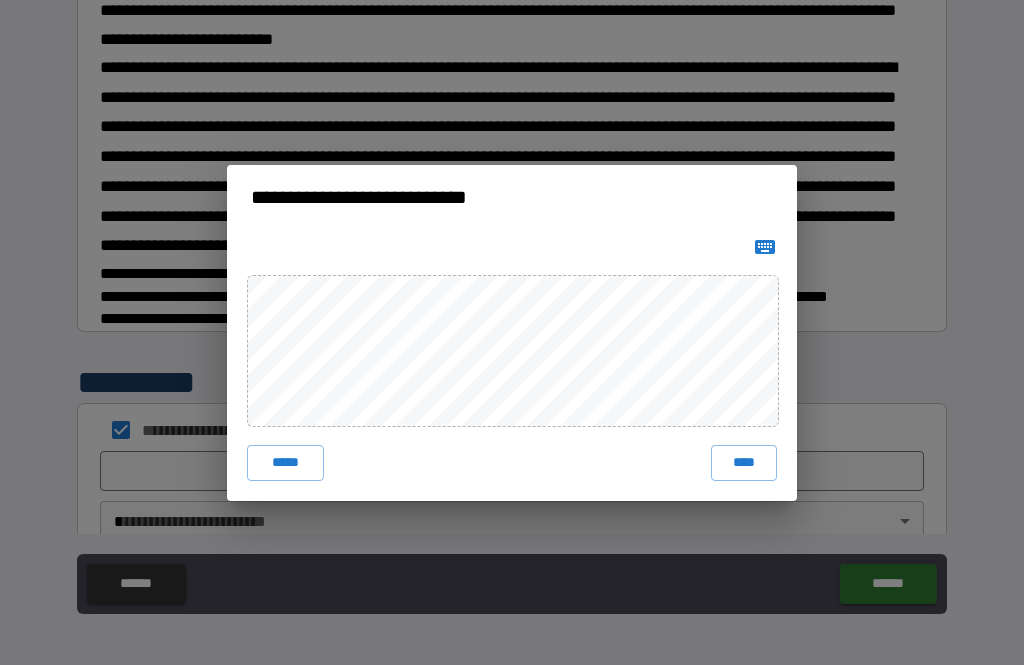 click on "****" at bounding box center (744, 463) 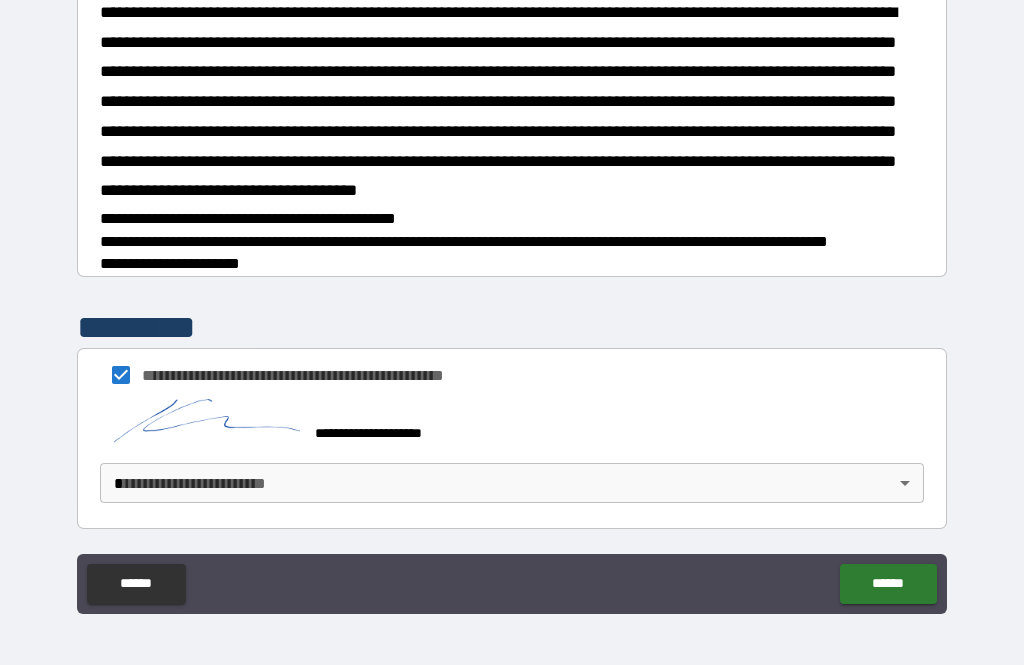 scroll, scrollTop: 1714, scrollLeft: 0, axis: vertical 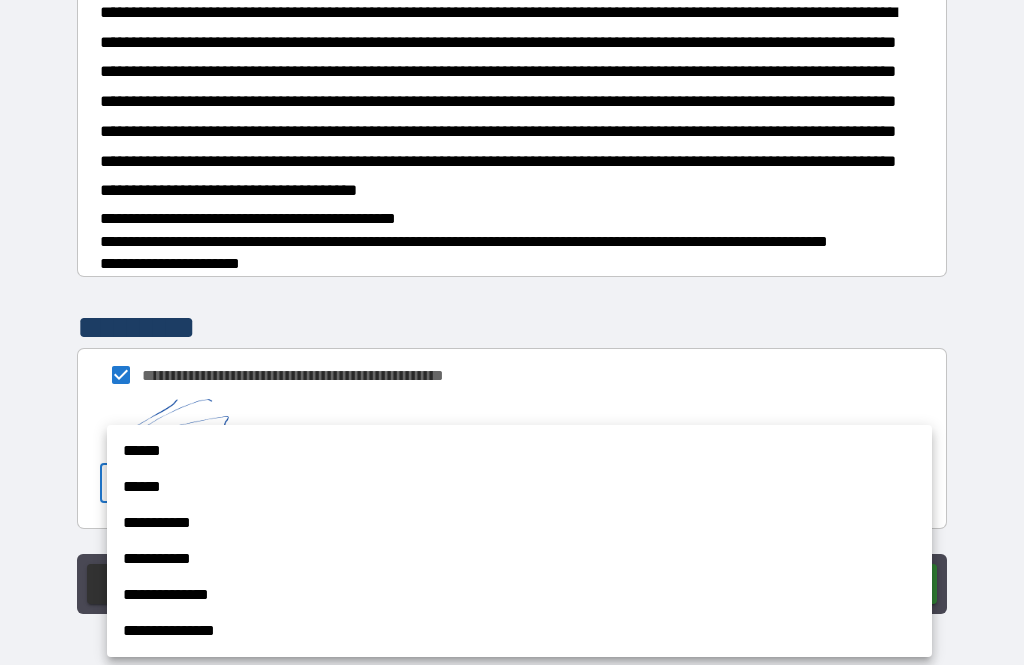 click on "******" at bounding box center [519, 451] 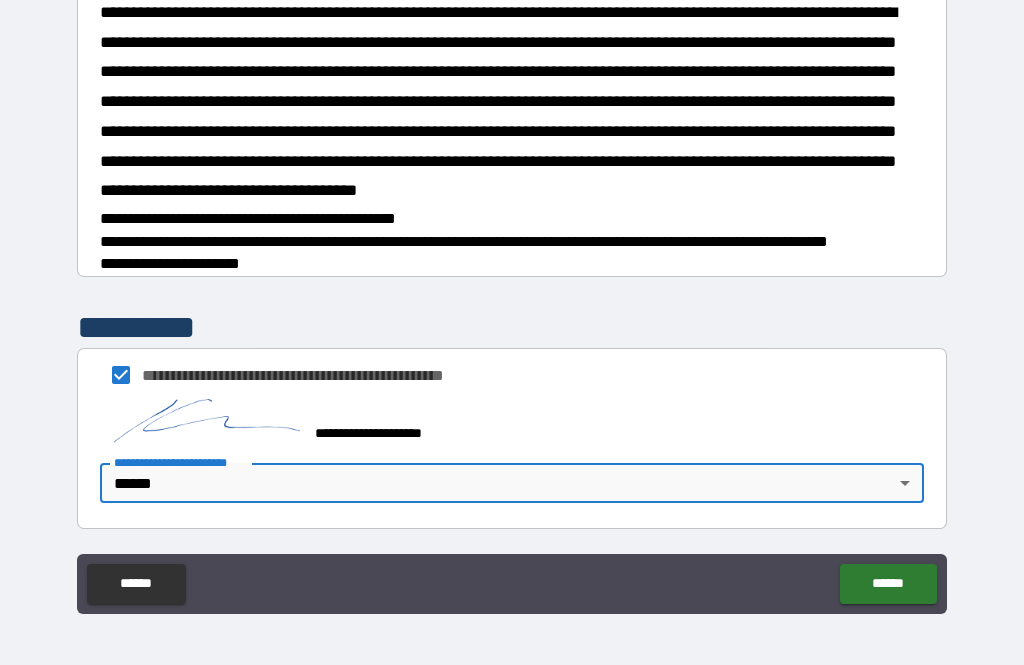 type on "******" 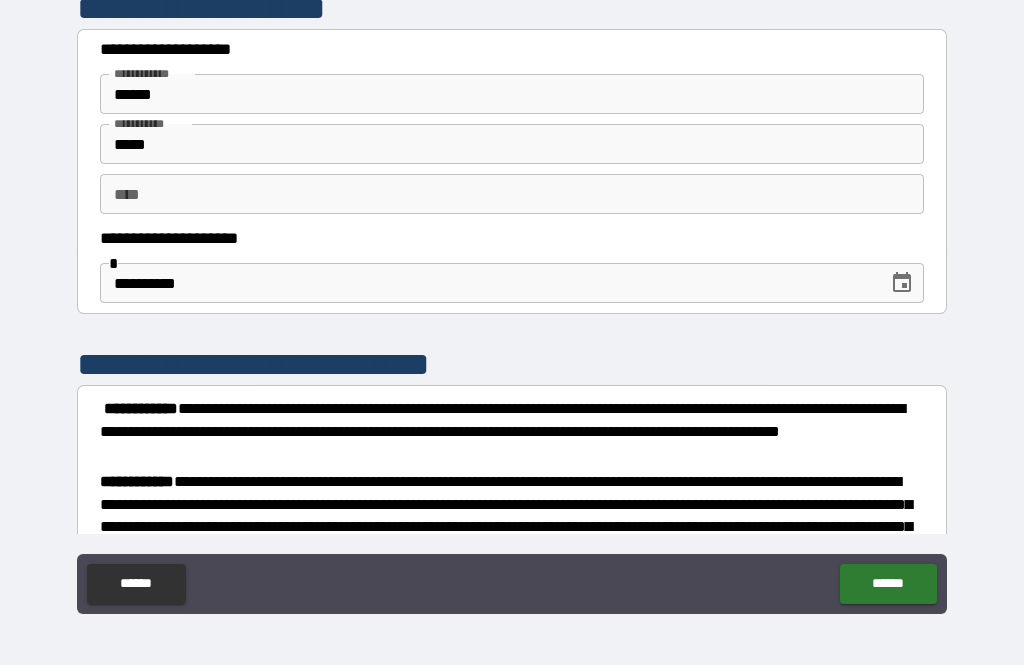 scroll, scrollTop: 0, scrollLeft: 0, axis: both 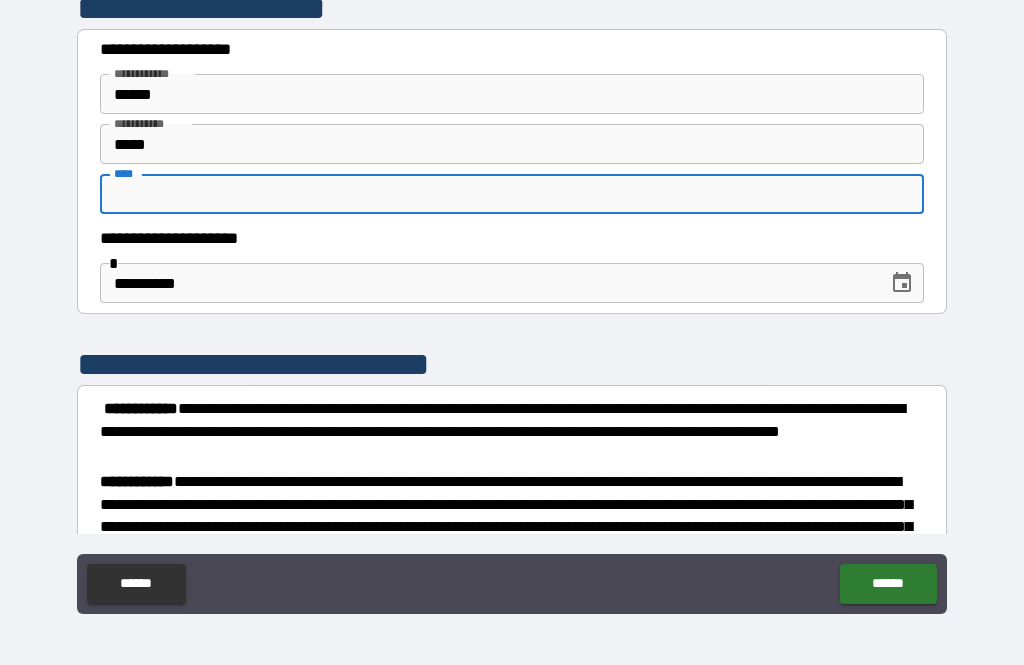 type on "*" 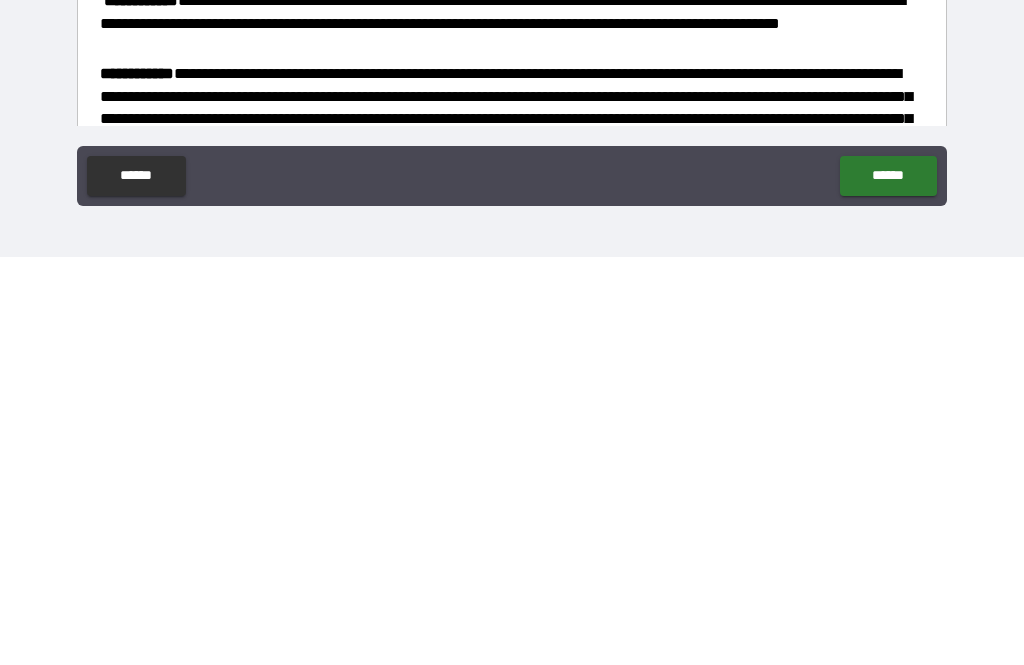 click on "******" at bounding box center [888, 584] 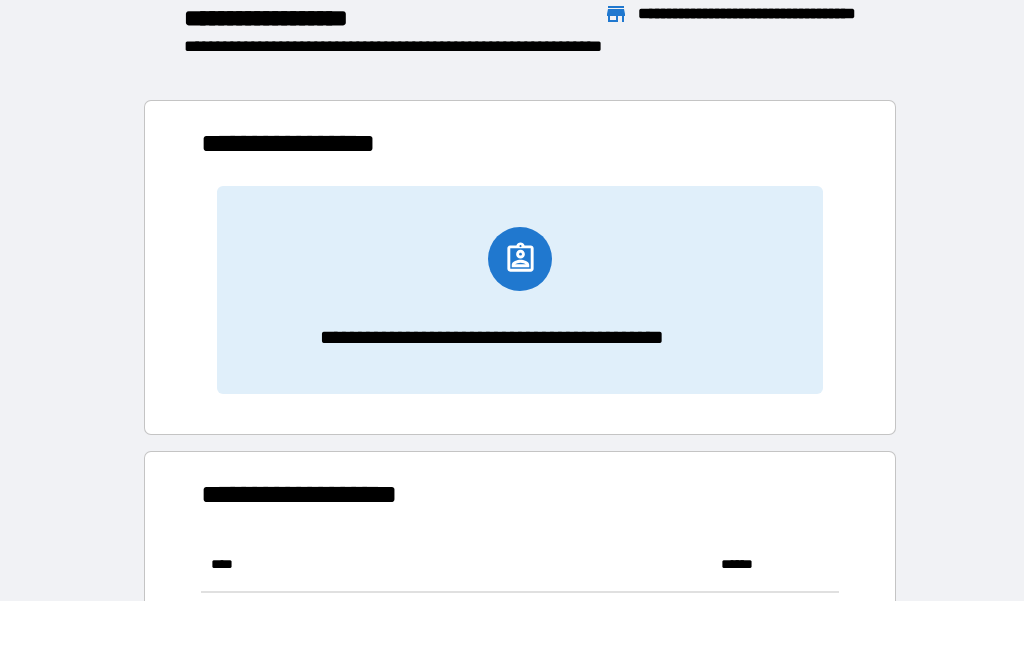 scroll, scrollTop: 221, scrollLeft: 638, axis: both 